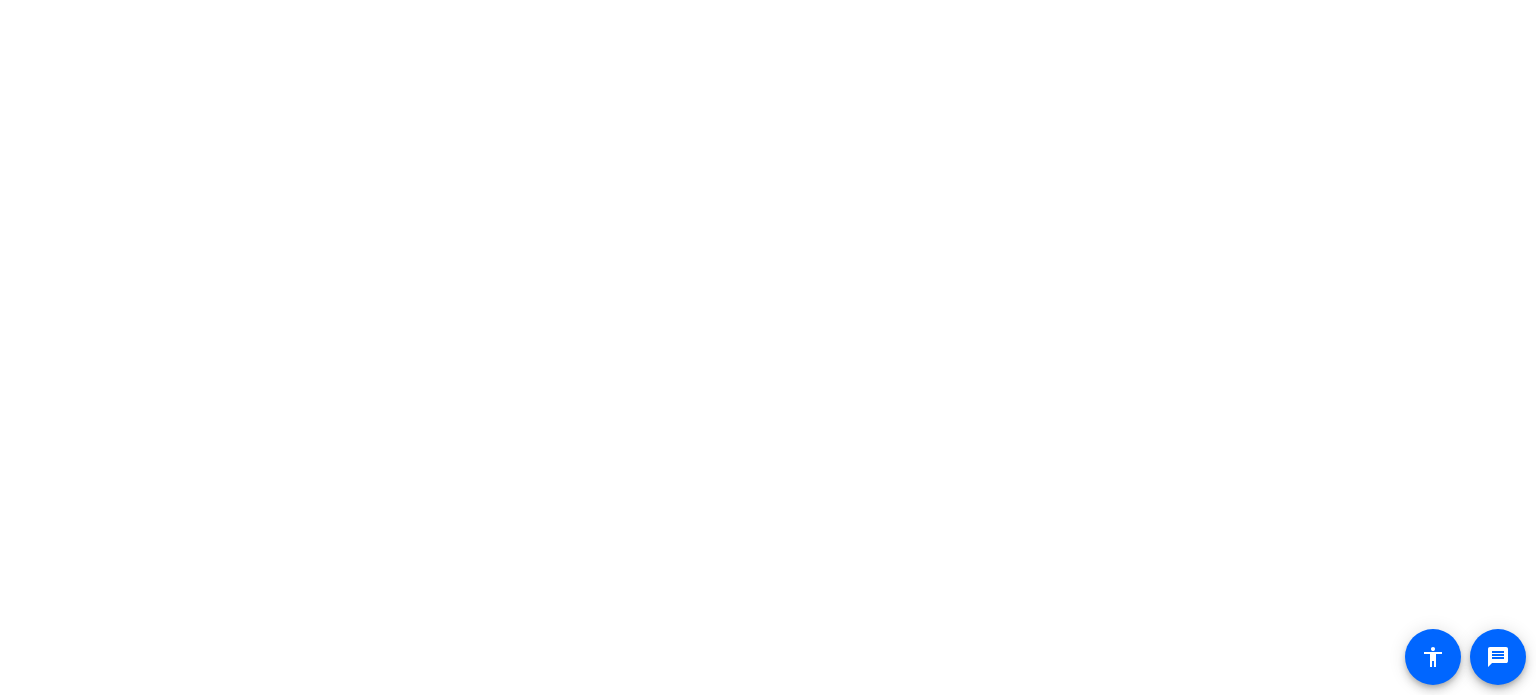 scroll, scrollTop: 0, scrollLeft: 0, axis: both 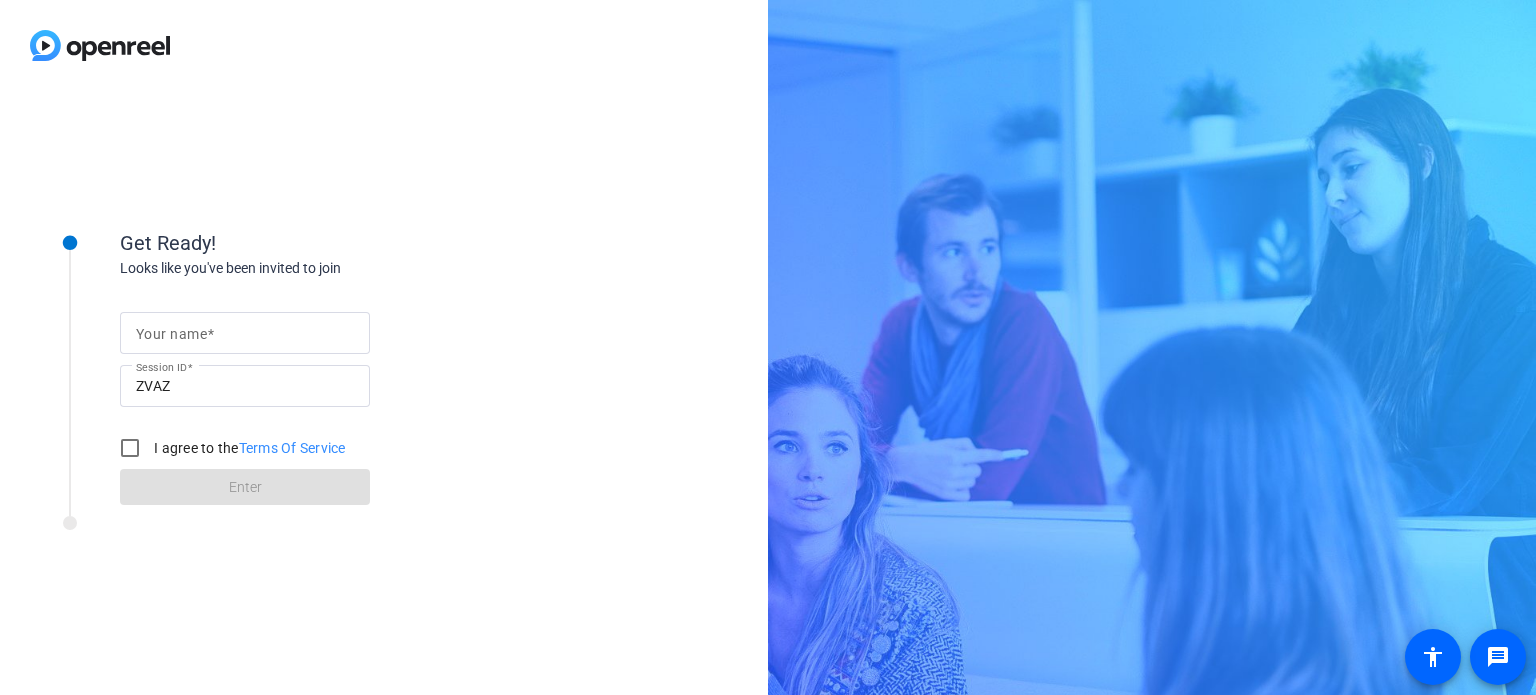 click on "Your name" at bounding box center [245, 333] 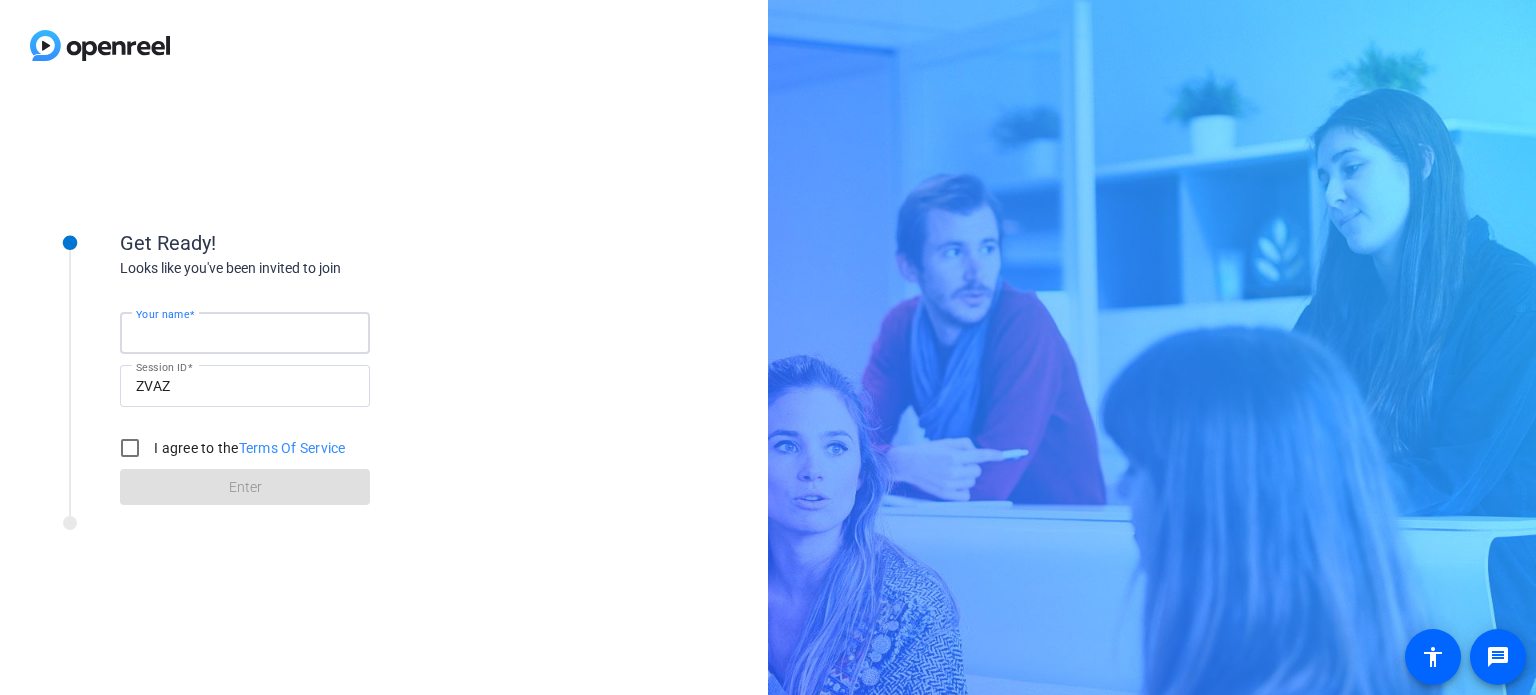 type on "[FIRST] [LAST]" 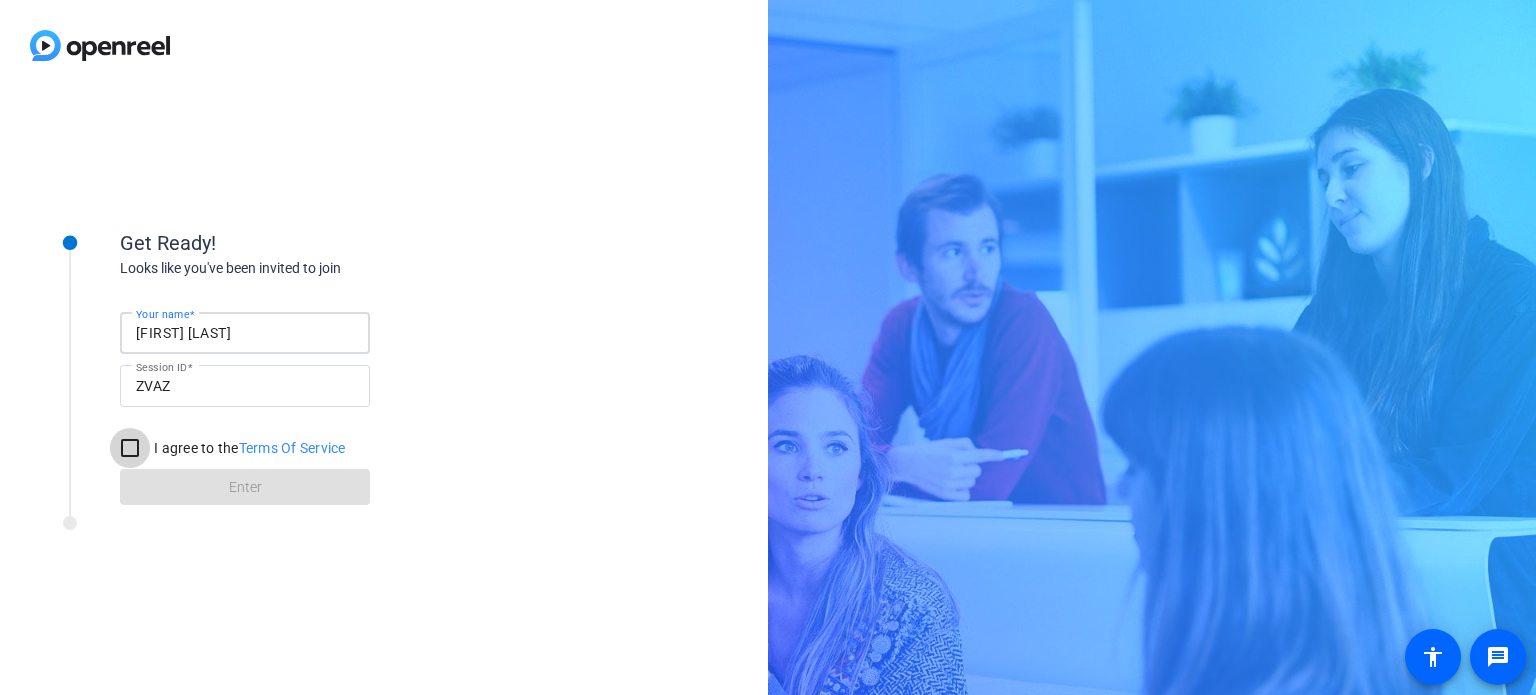 click on "I agree to the  Terms Of Service" at bounding box center (130, 448) 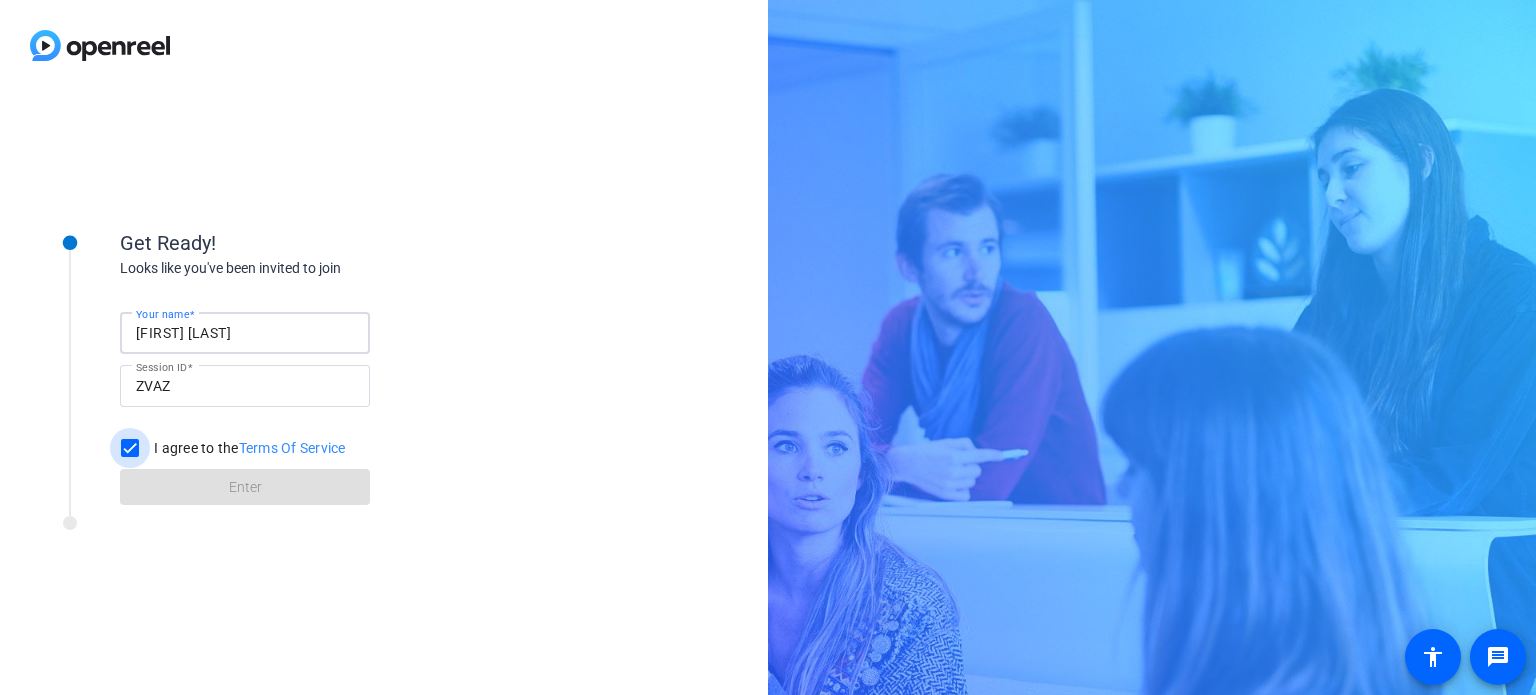 checkbox on "true" 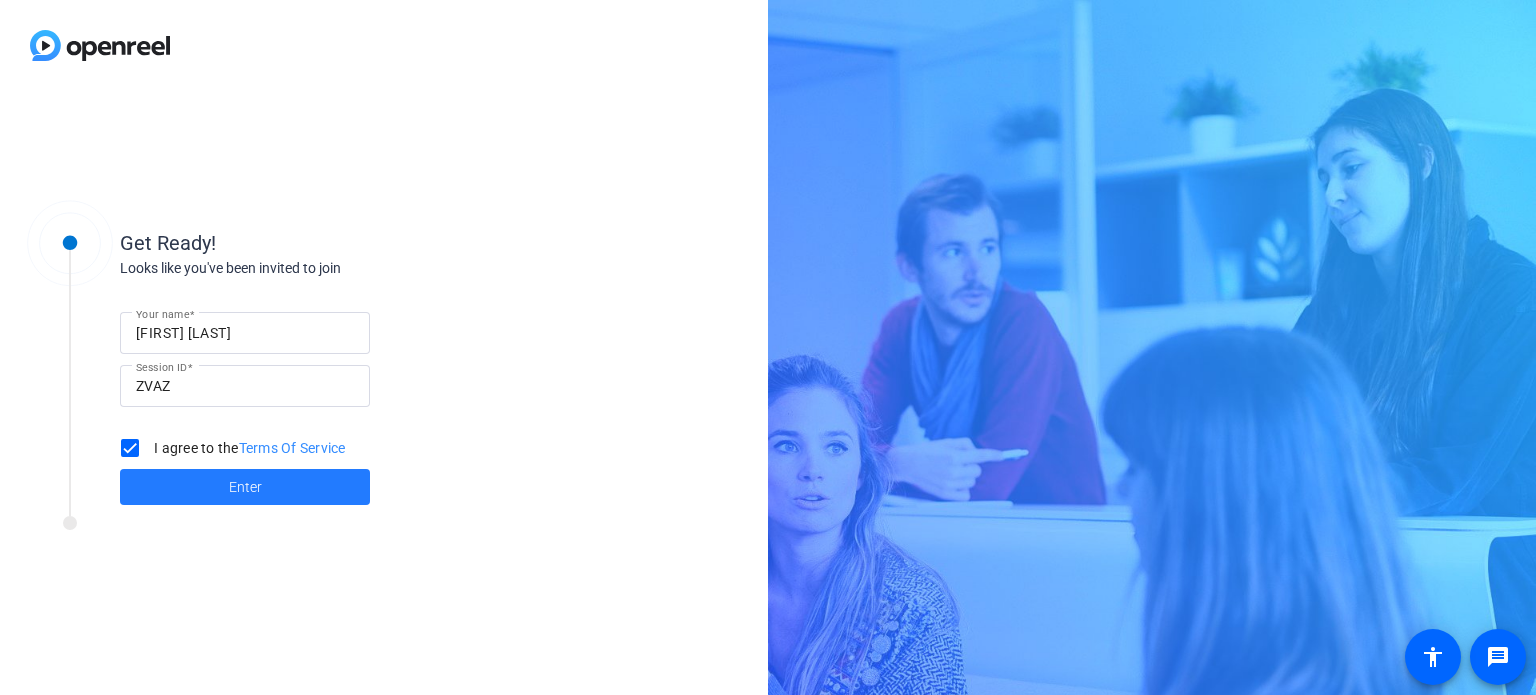 click on "Enter" 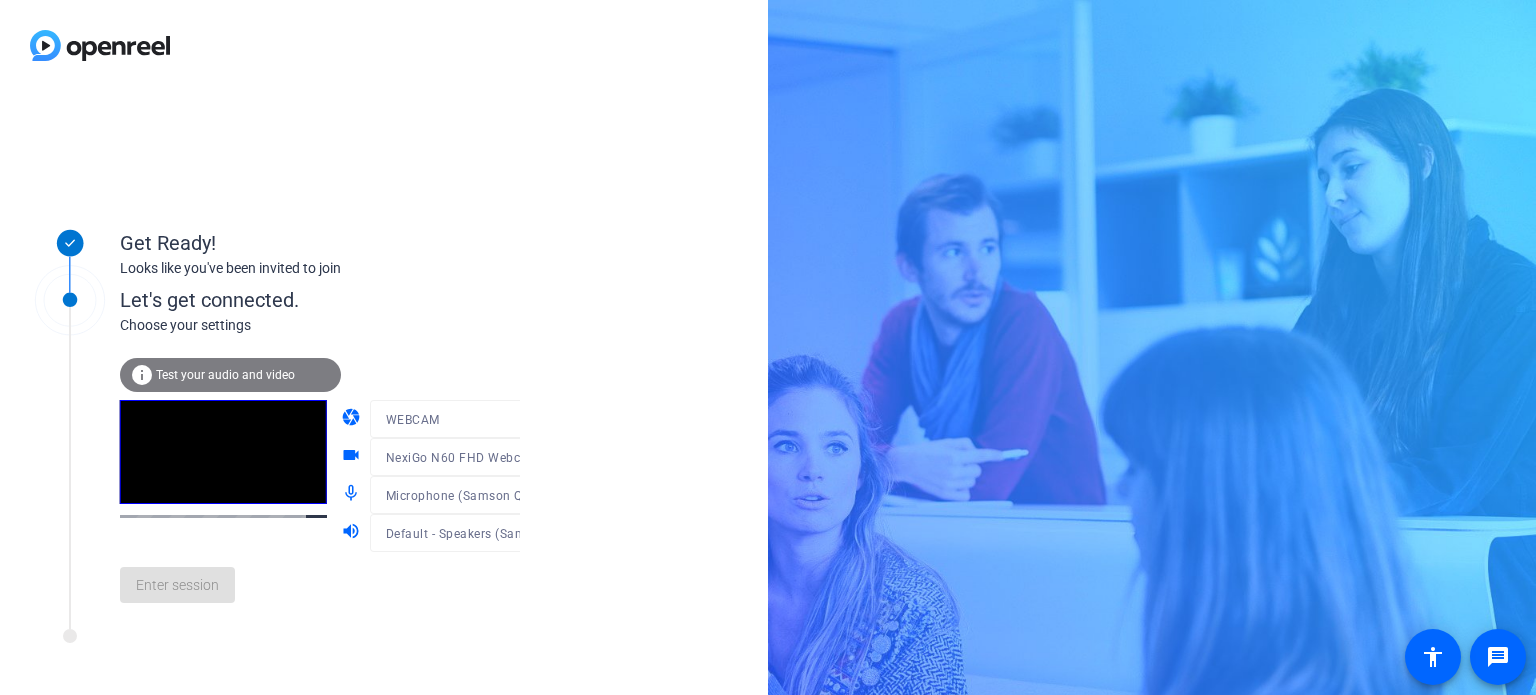 click 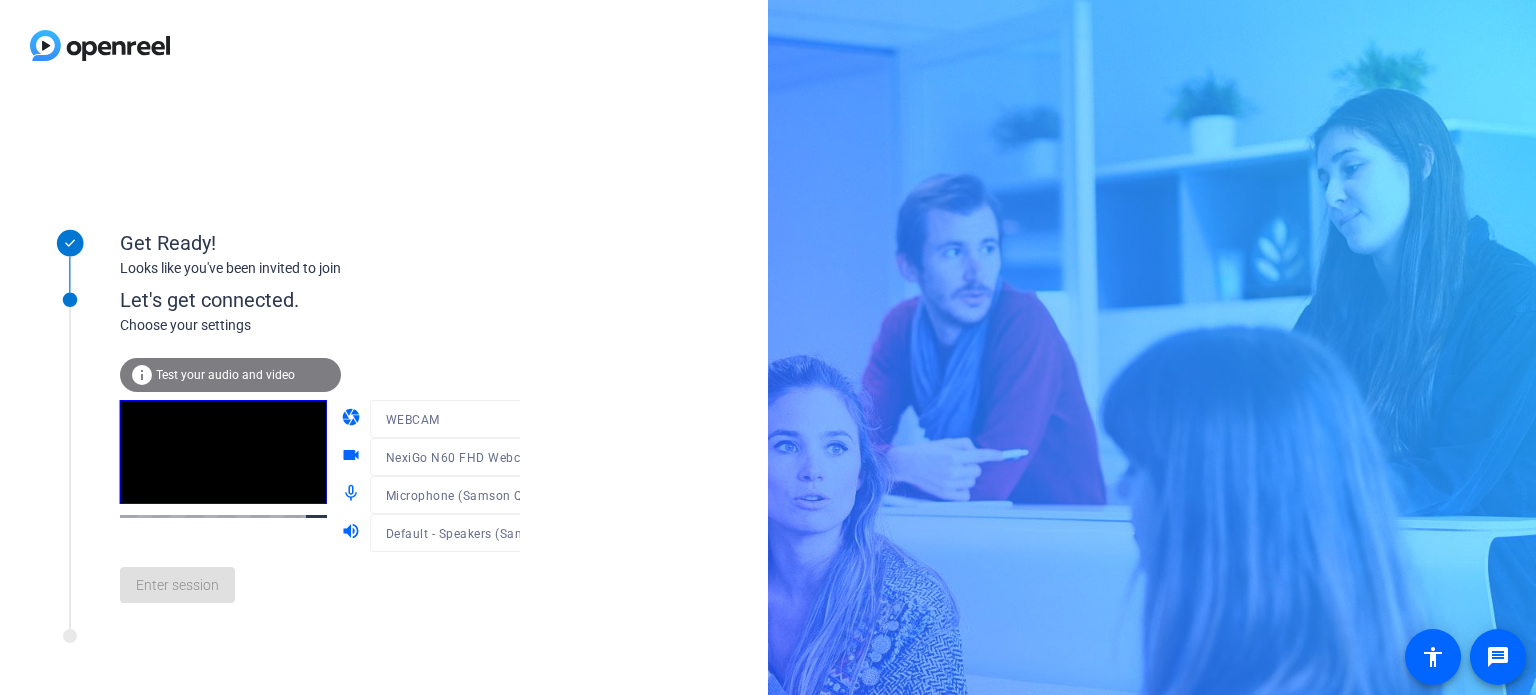 click on "Get Ready! Looks like you've been invited to join Let's get connected. Choose your settings info Test your audio and video camera WEBCAM videocam NexiGo N60 FHD Webcam (3443:60bb) mic_none Microphone (Samson Q2U Microphone) volume_up Default - Speakers (Samson Q2U Microphone) Enter session" 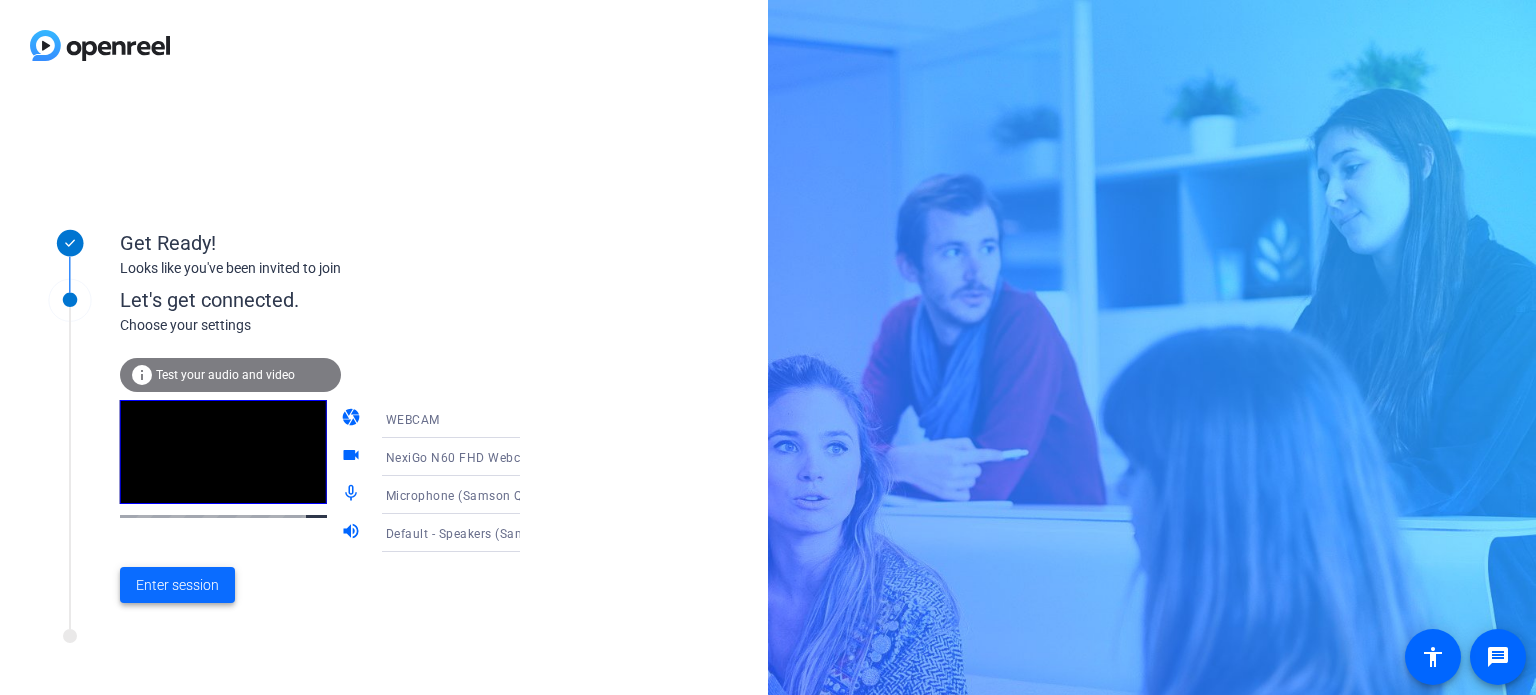 click on "Enter session" 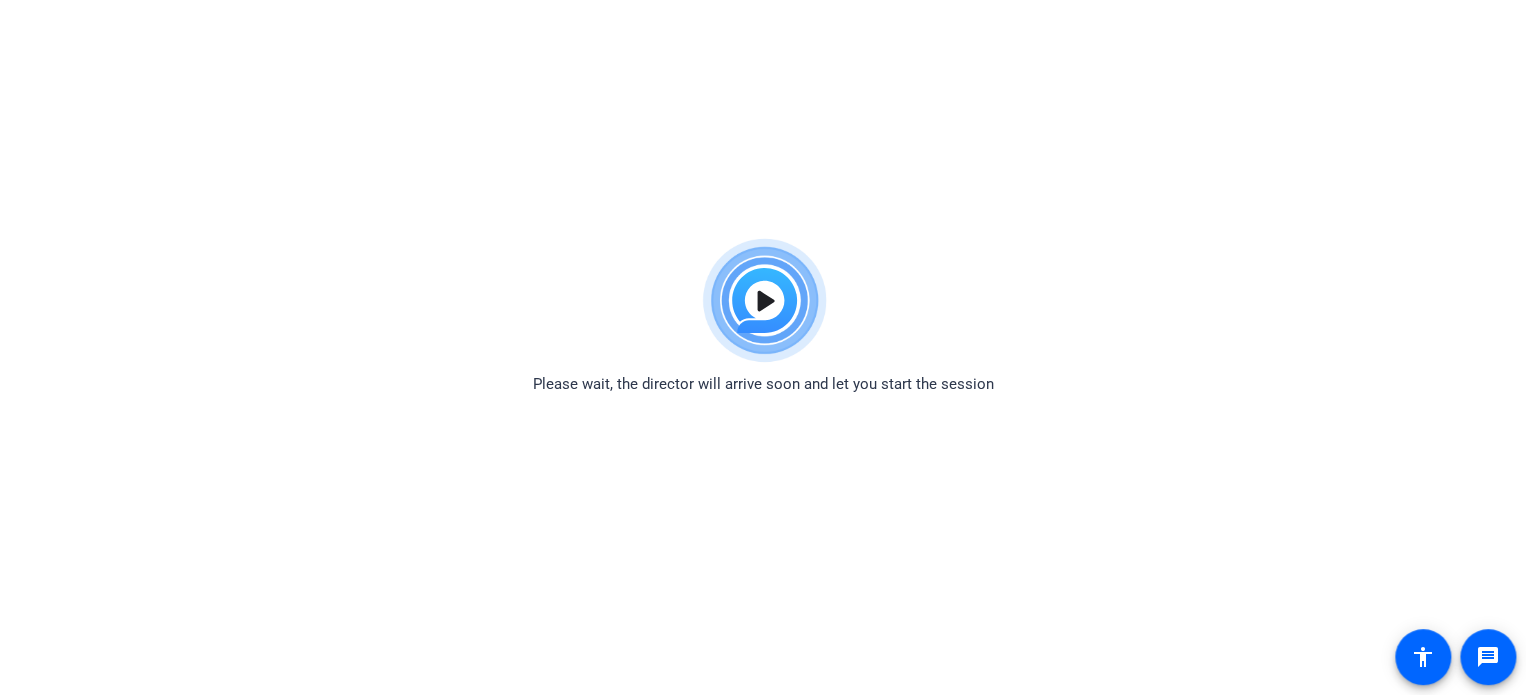 click 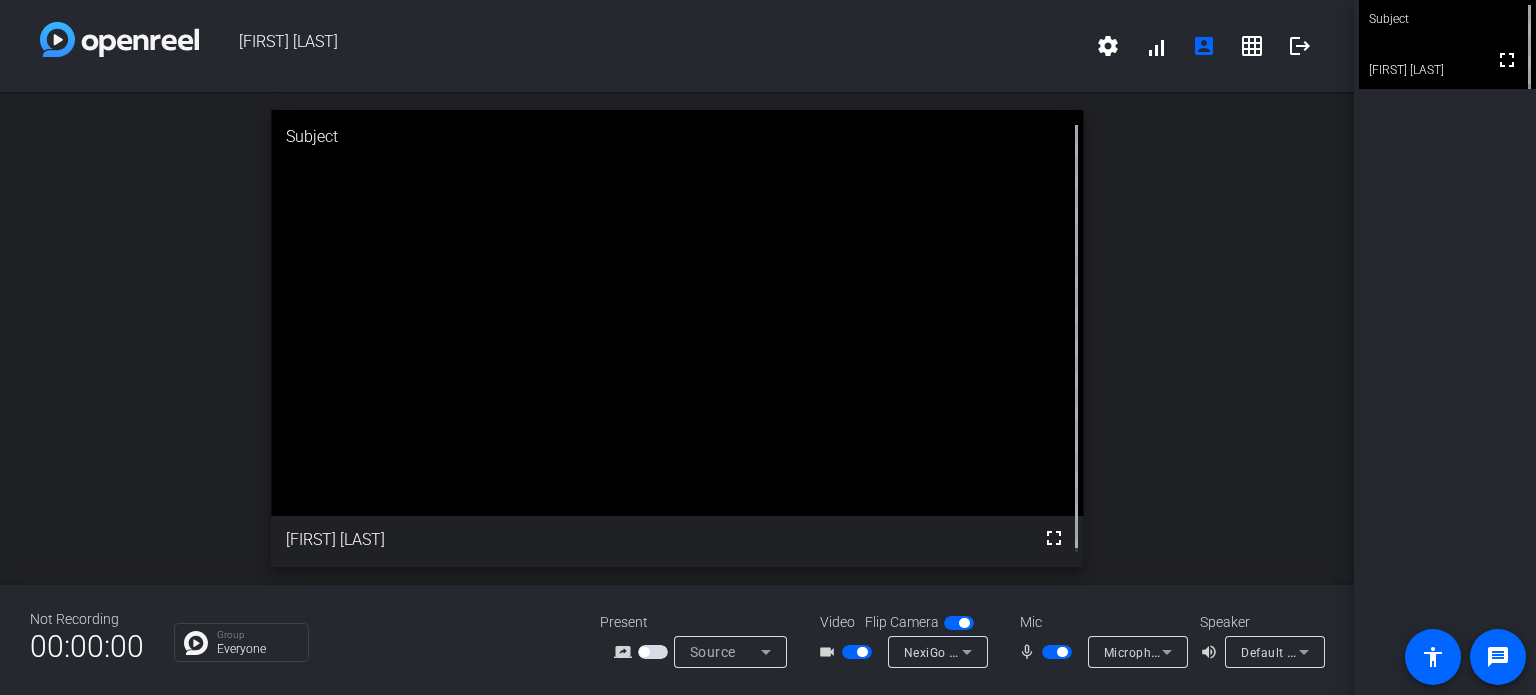 scroll, scrollTop: 23, scrollLeft: 0, axis: vertical 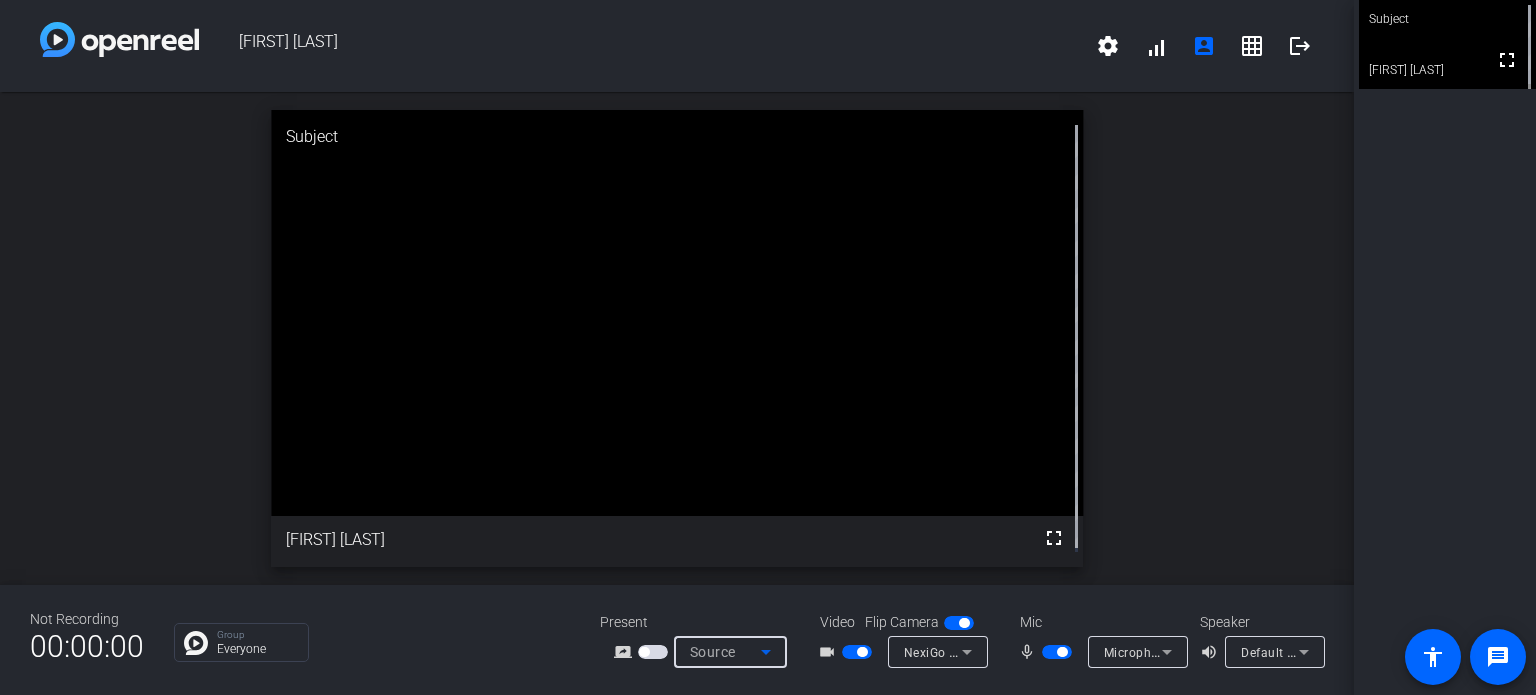 click 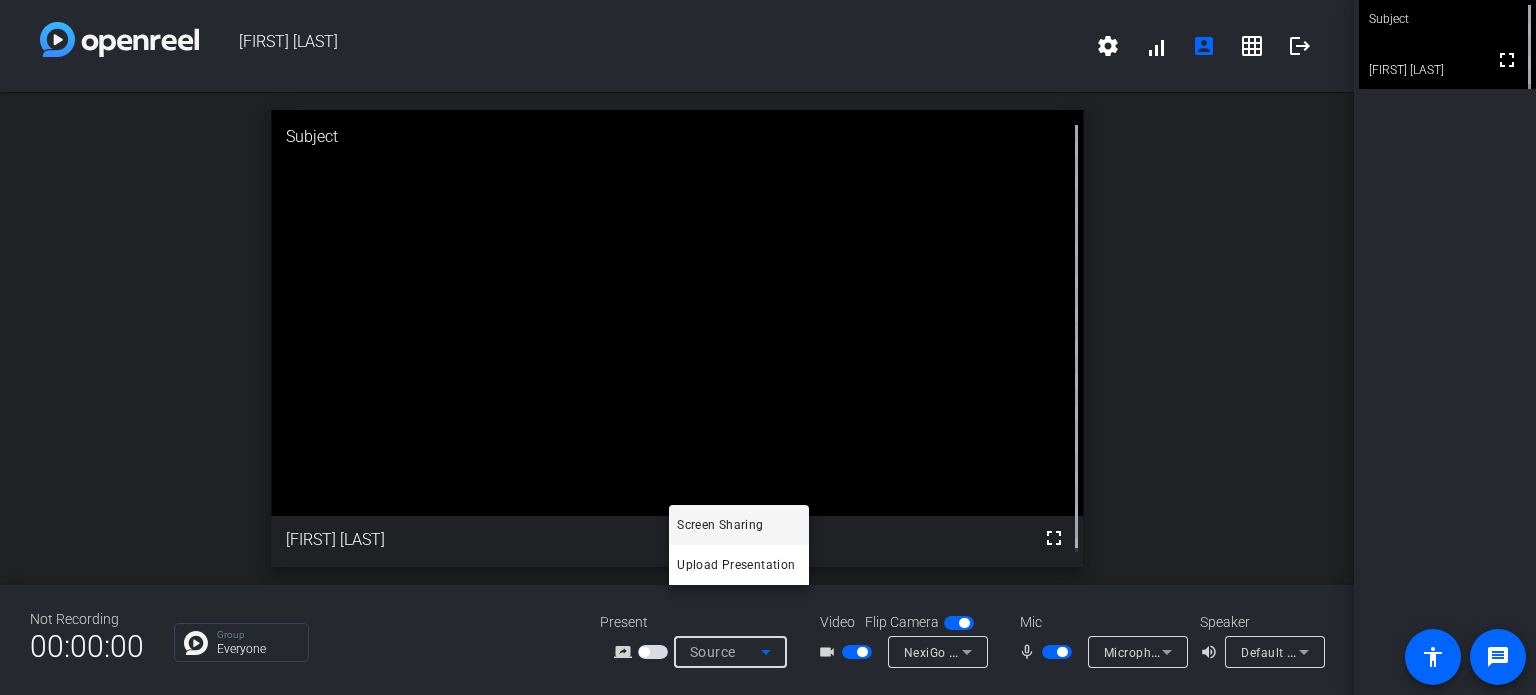 click at bounding box center (768, 347) 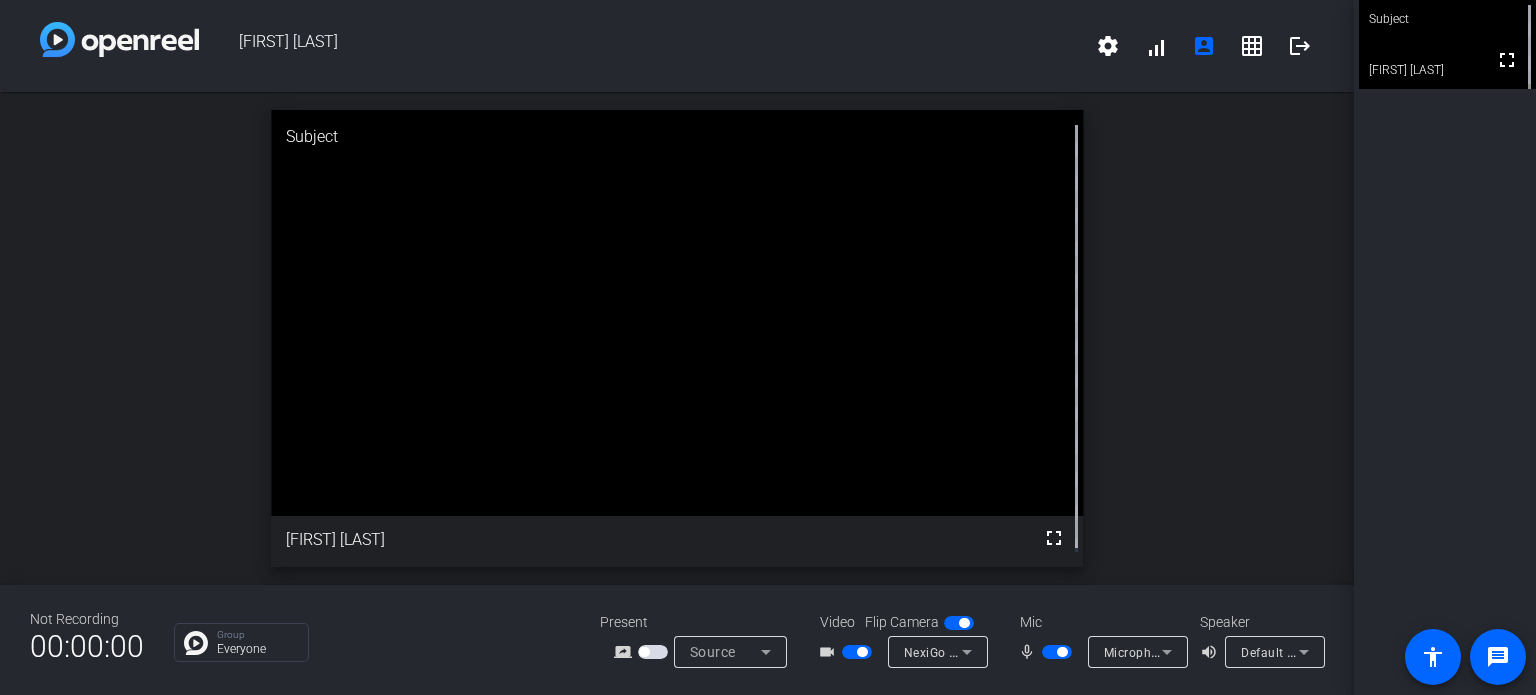 scroll, scrollTop: 23, scrollLeft: 0, axis: vertical 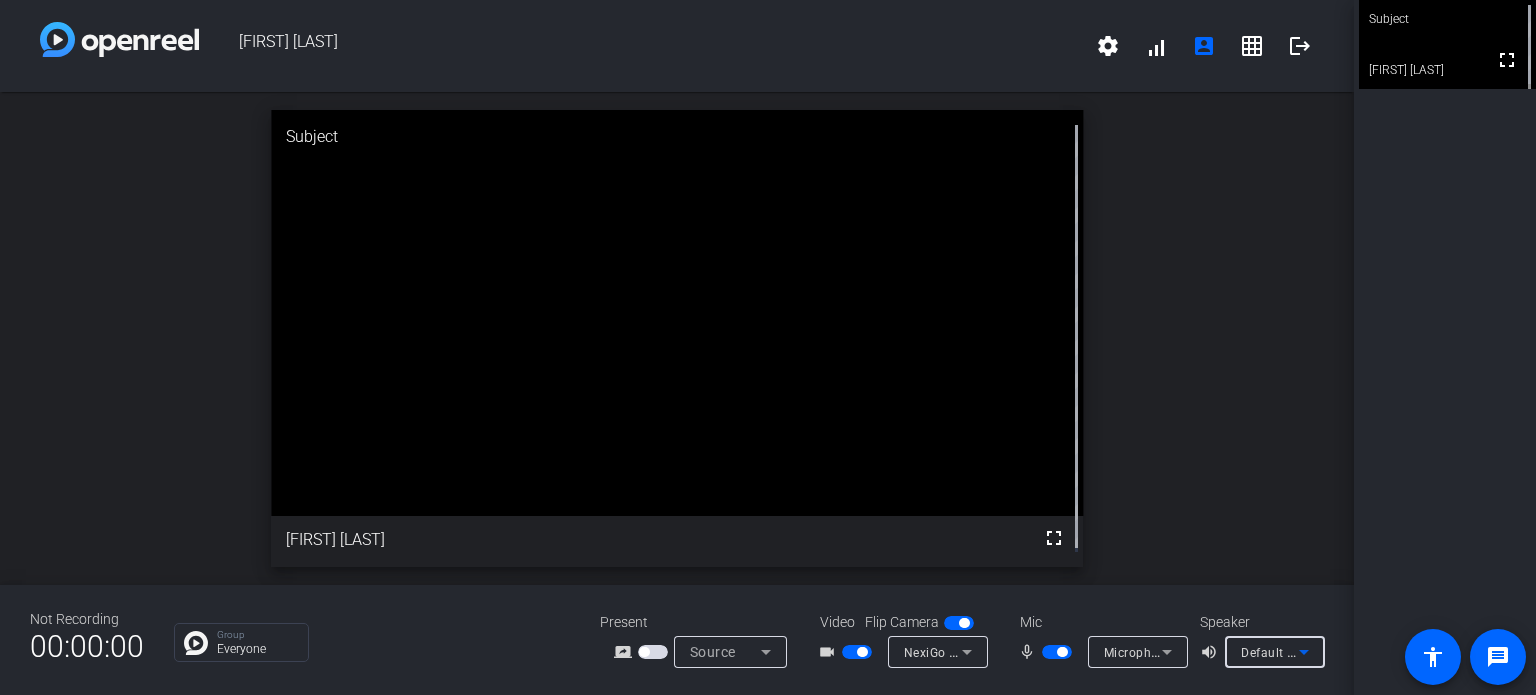 click 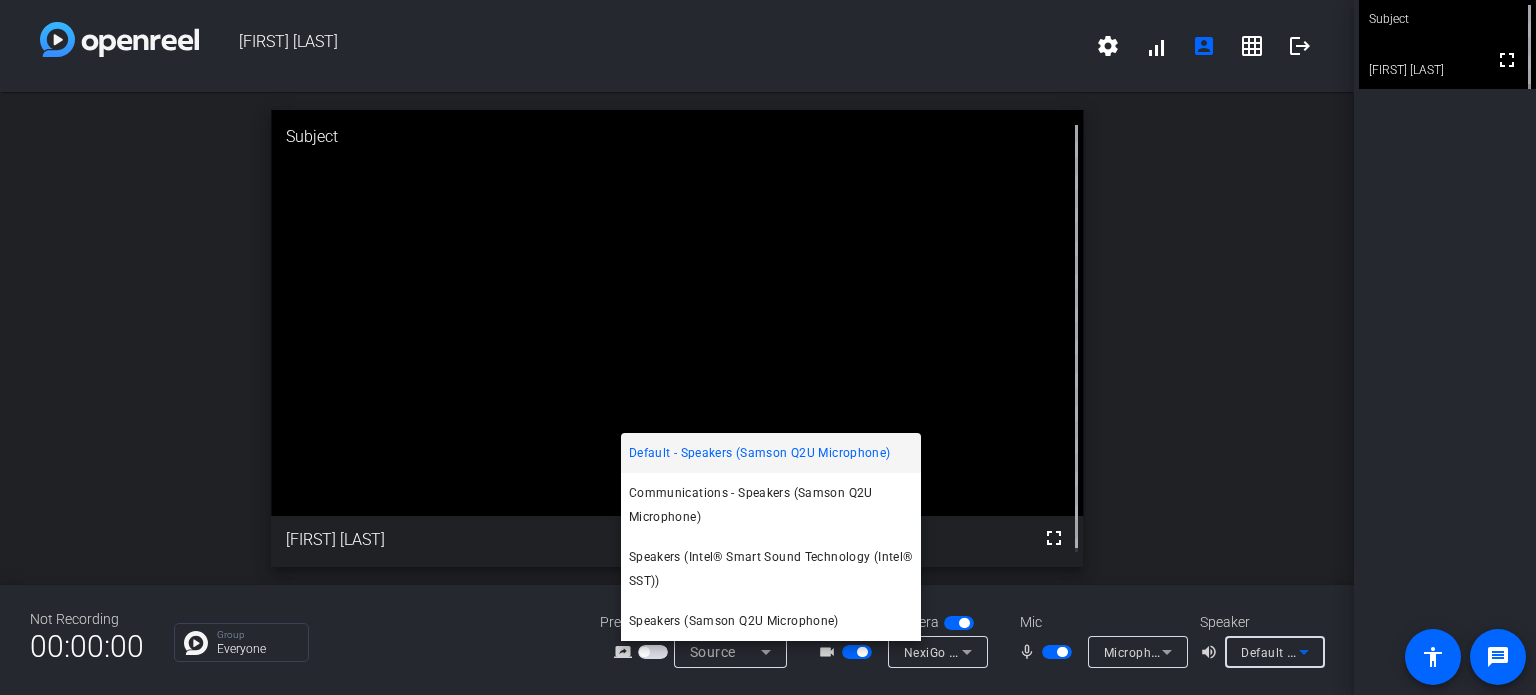click at bounding box center (768, 347) 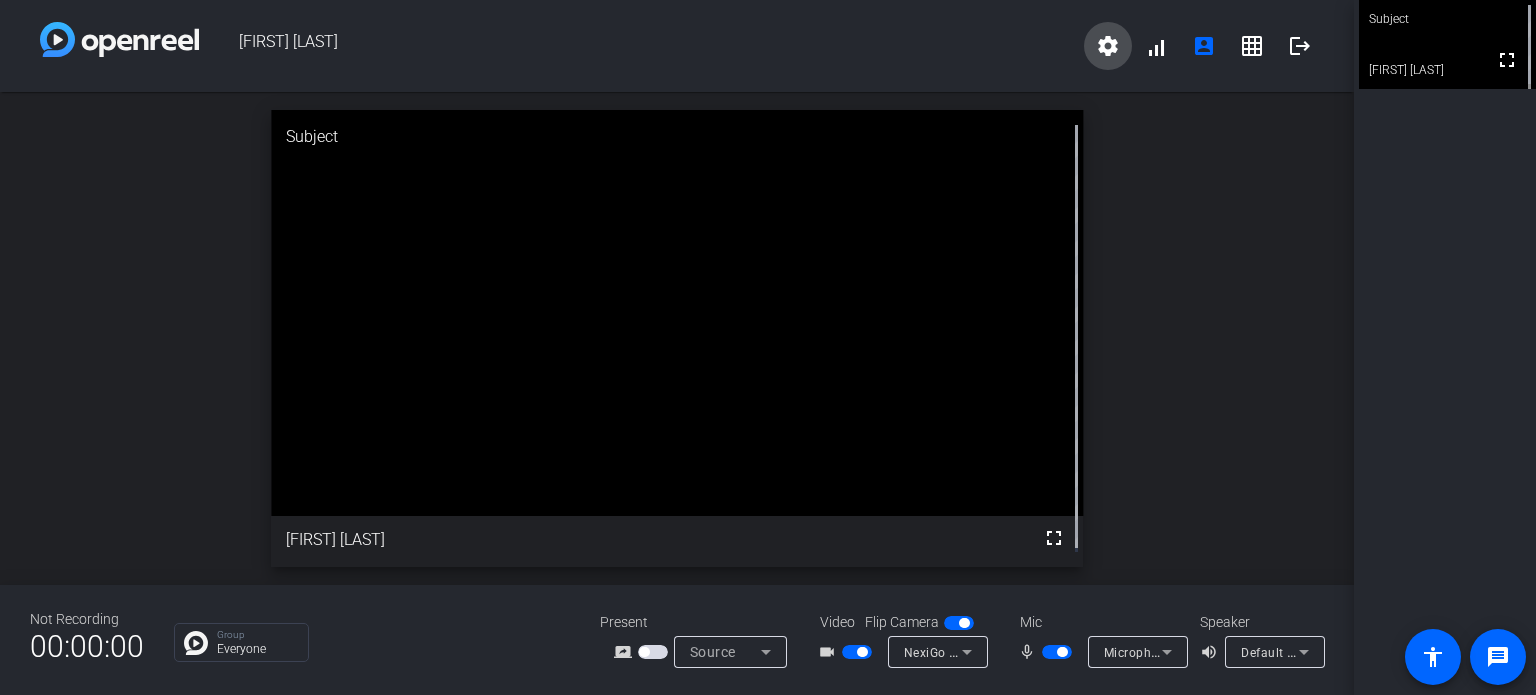 click on "settings" 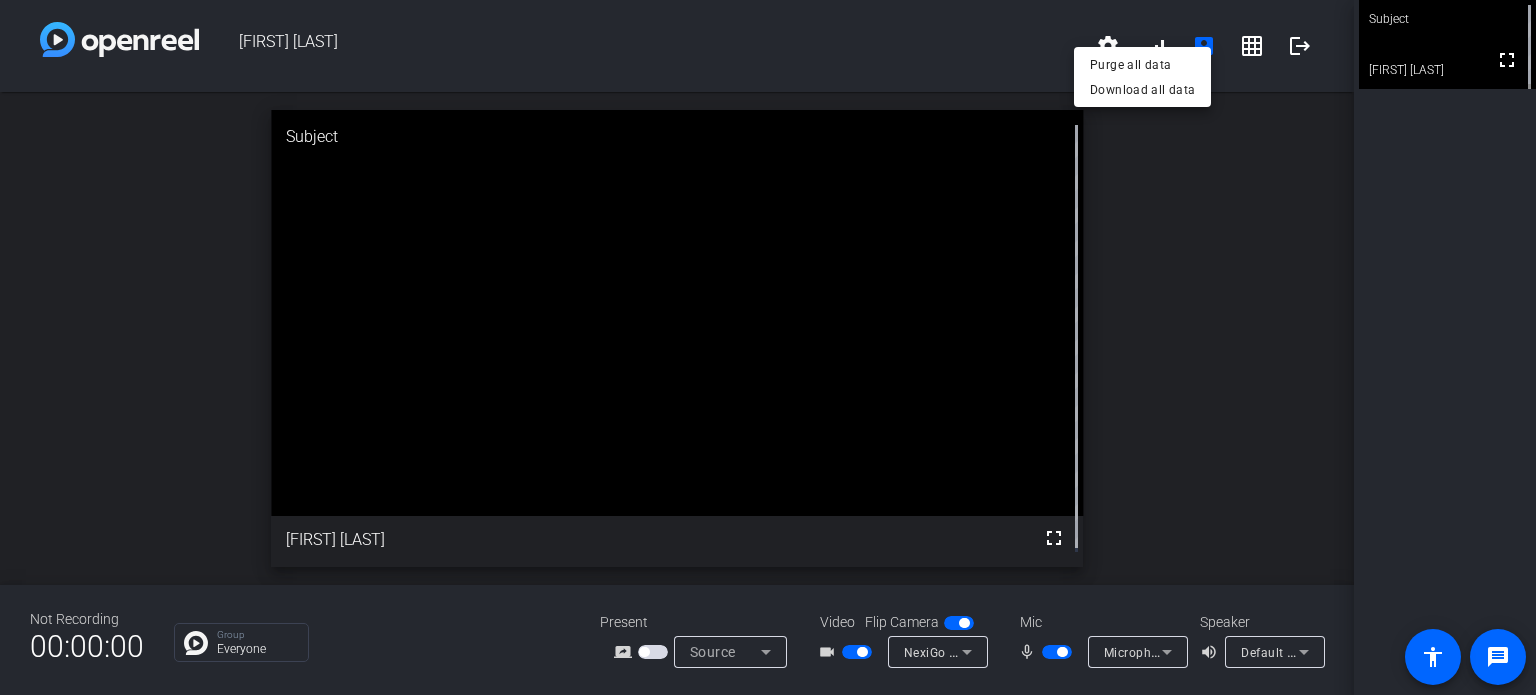 click at bounding box center [768, 347] 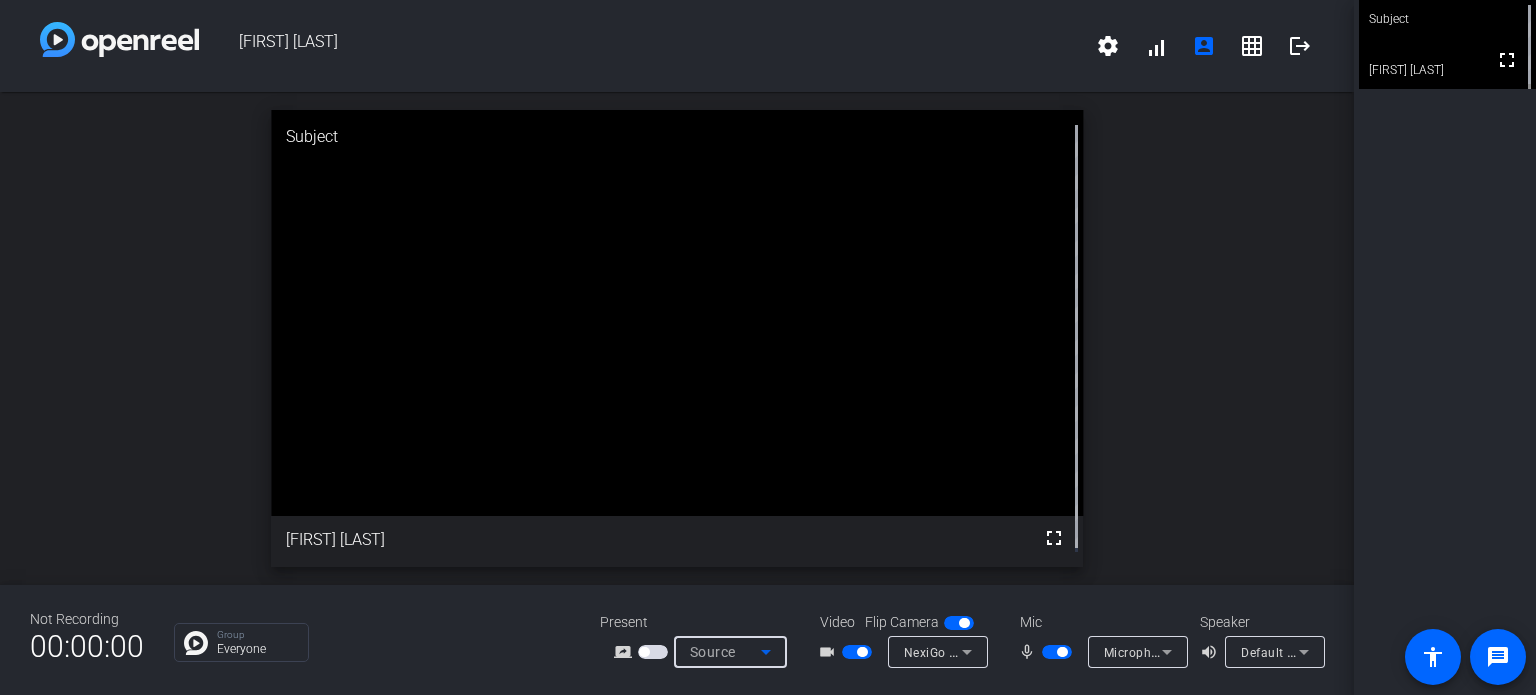 click 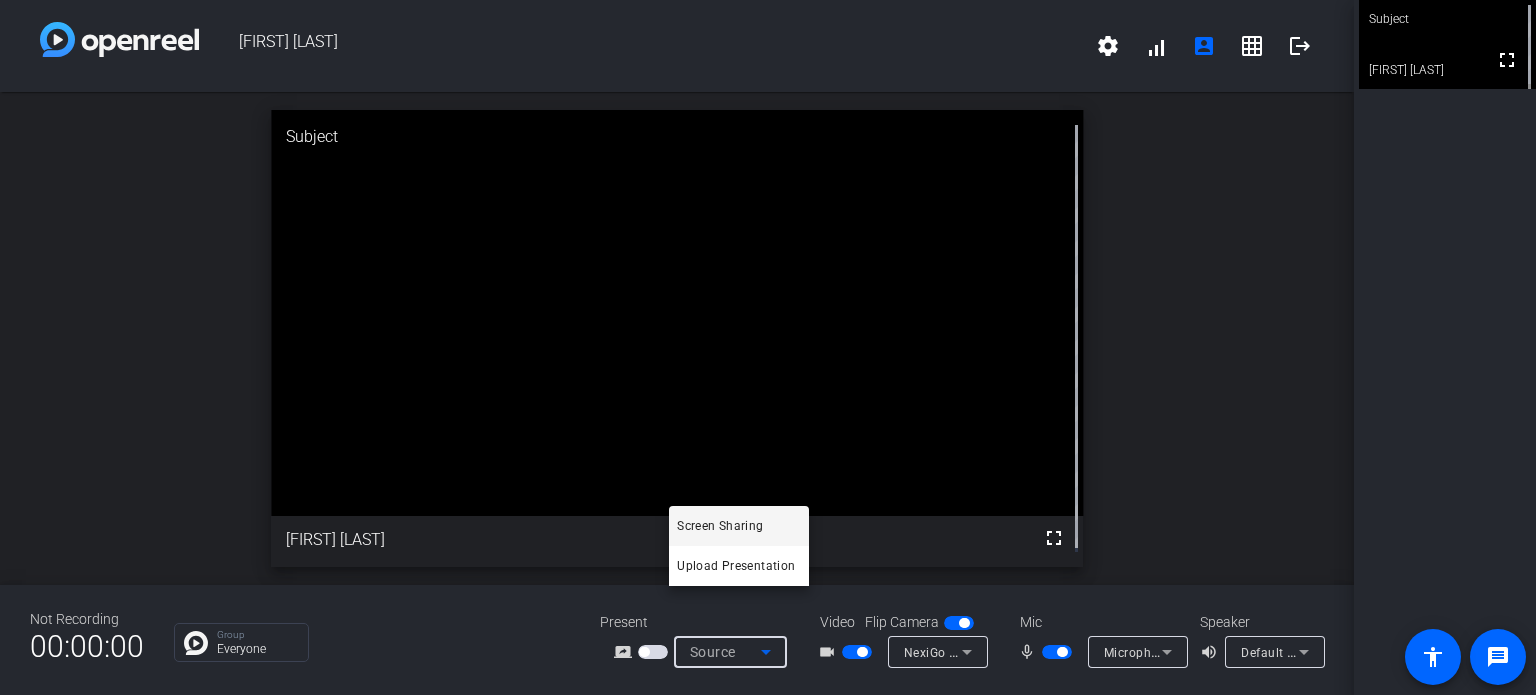click at bounding box center (768, 347) 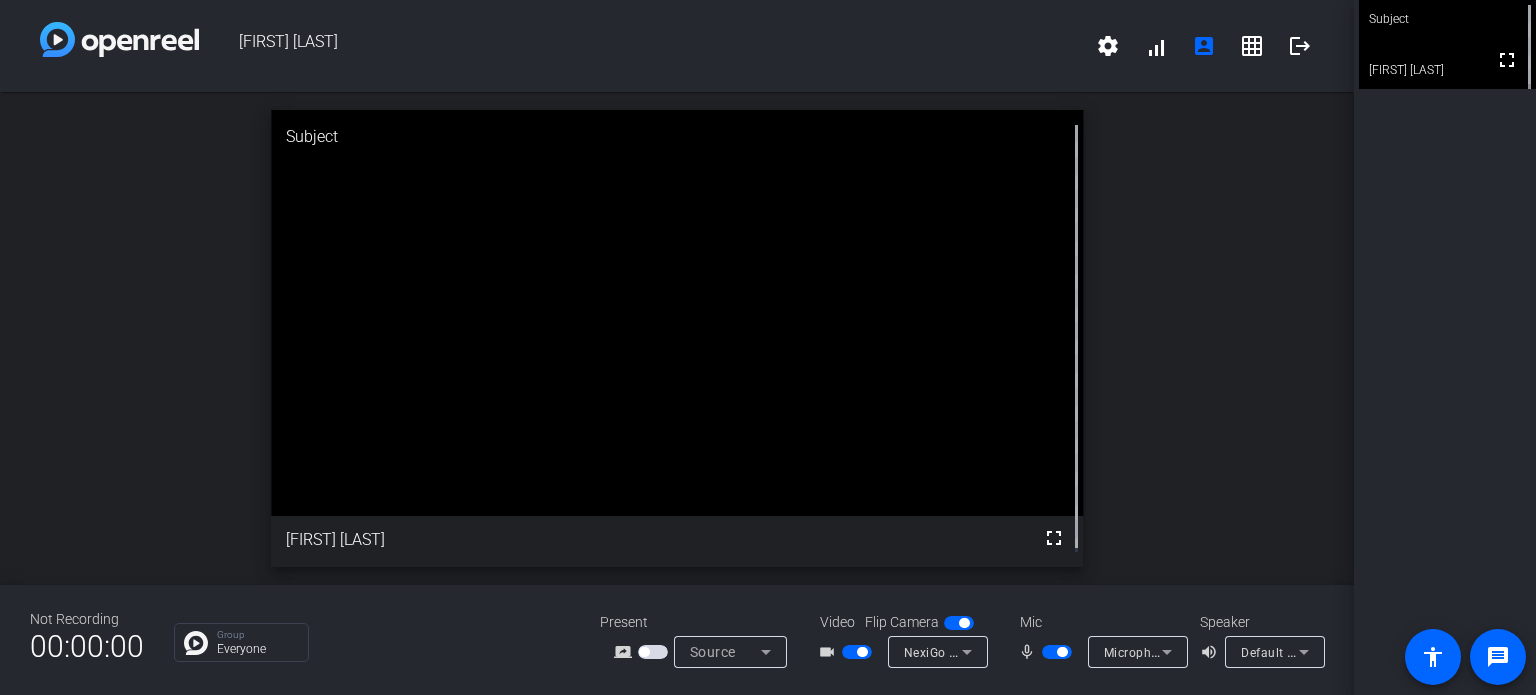 click on "00:00:00" 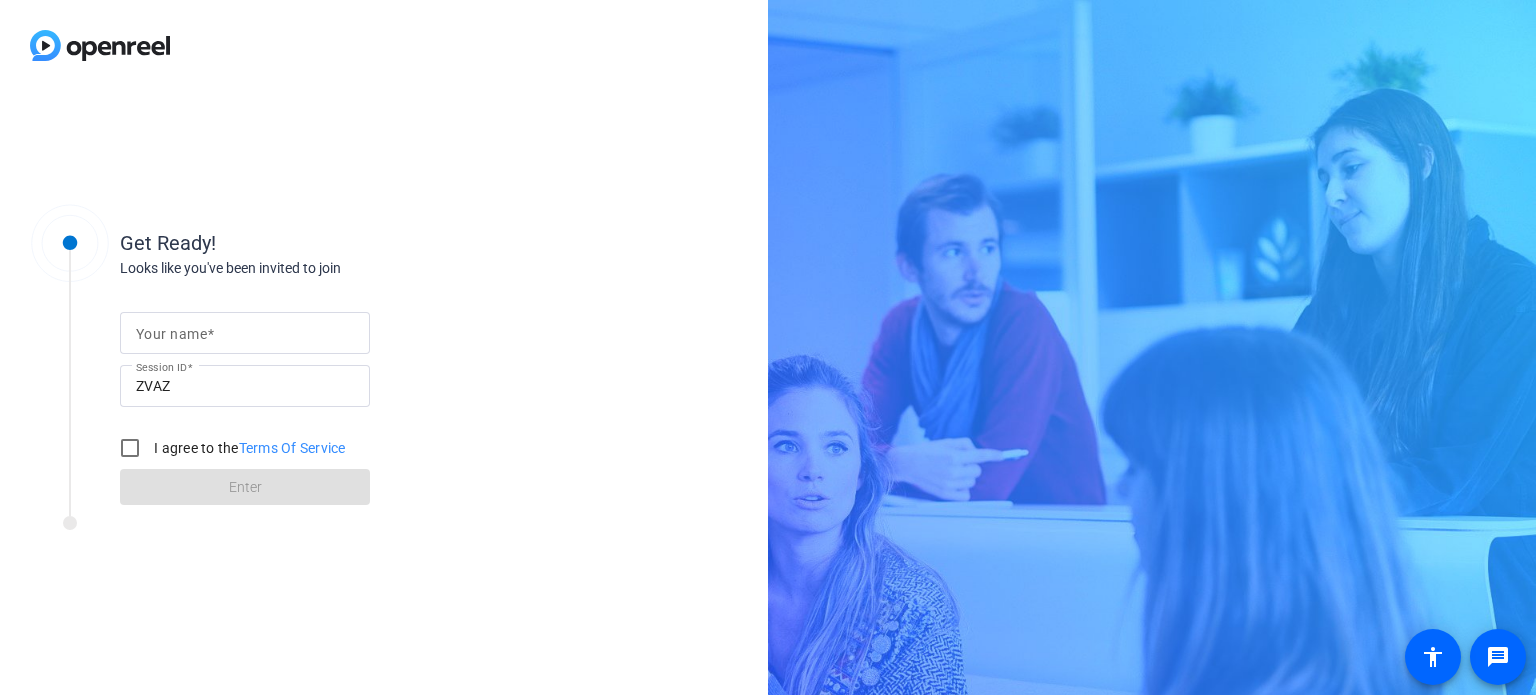 scroll, scrollTop: 0, scrollLeft: 0, axis: both 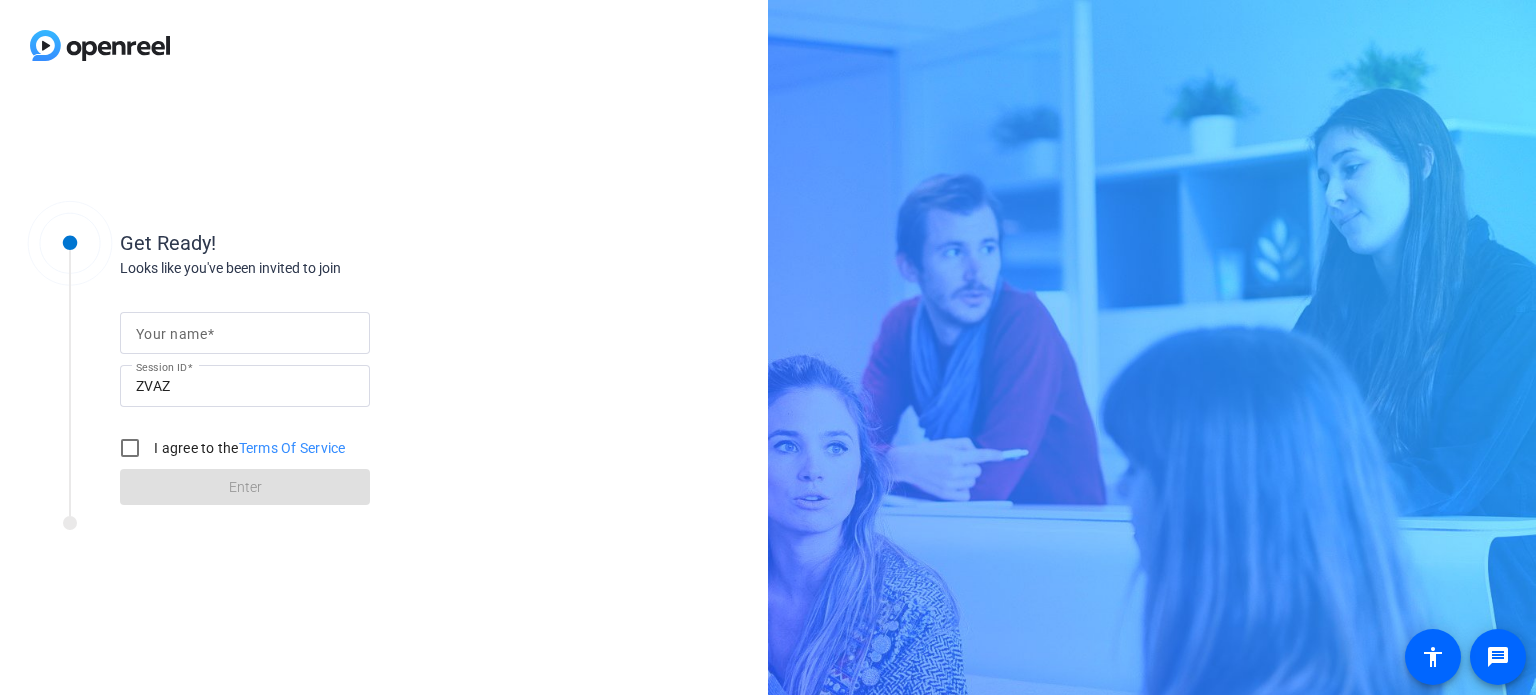 drag, startPoint x: 238, startPoint y: 336, endPoint x: 253, endPoint y: 331, distance: 15.811388 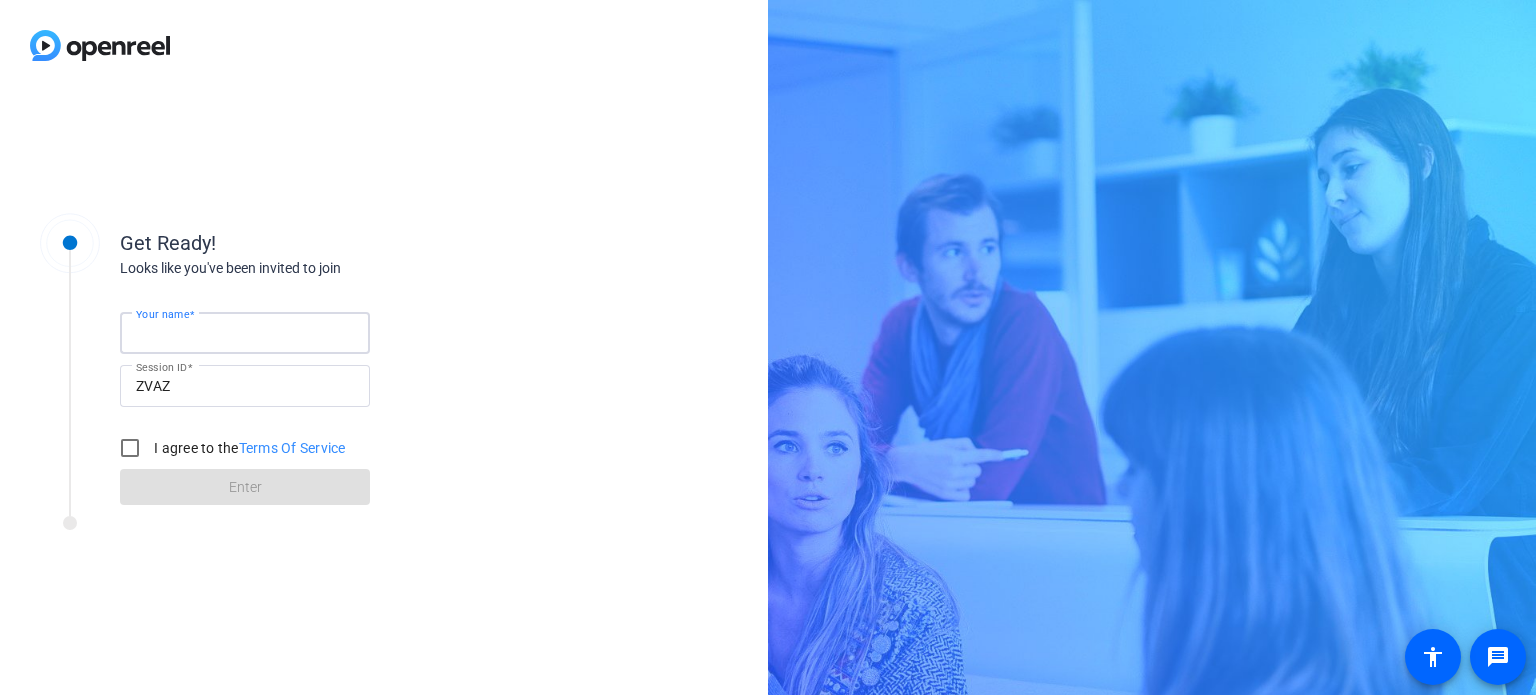 type on "[FIRST] [LAST]" 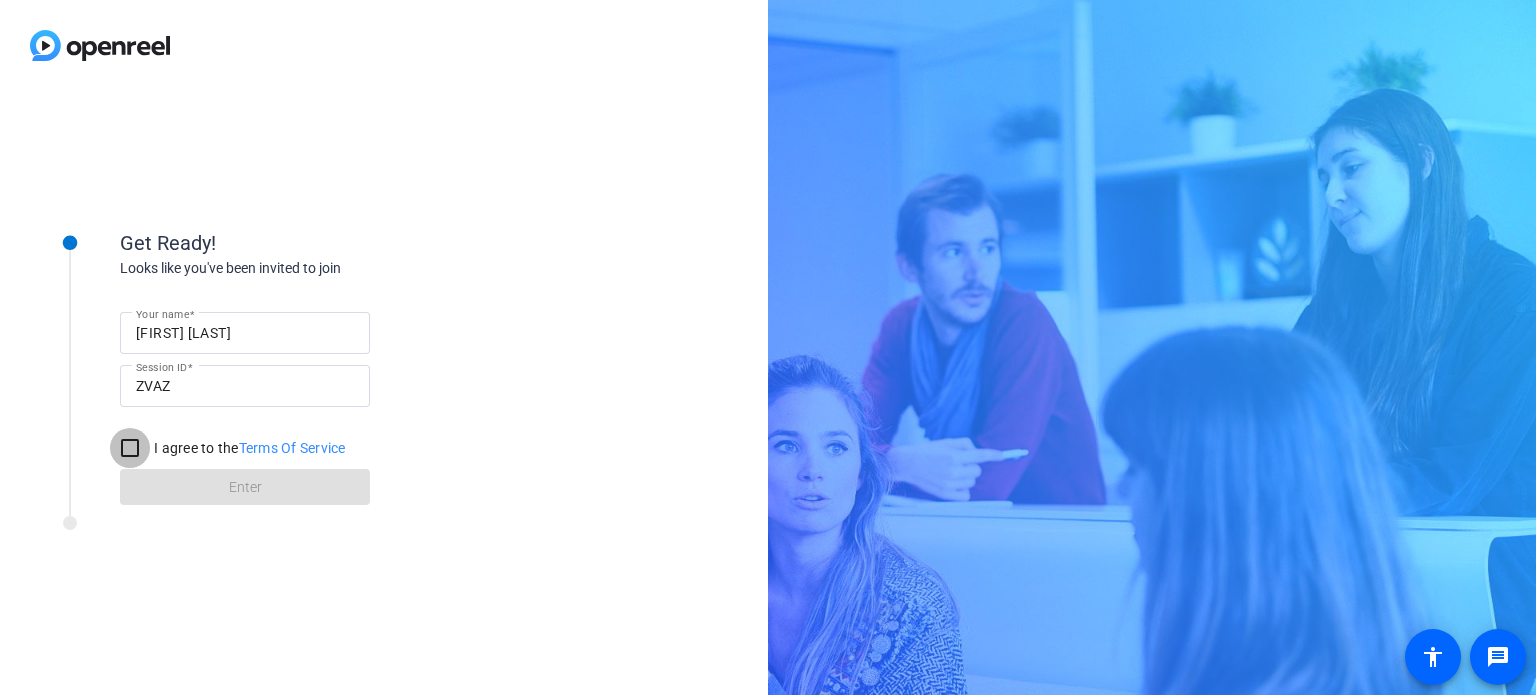 click on "I agree to the  Terms Of Service" at bounding box center (130, 448) 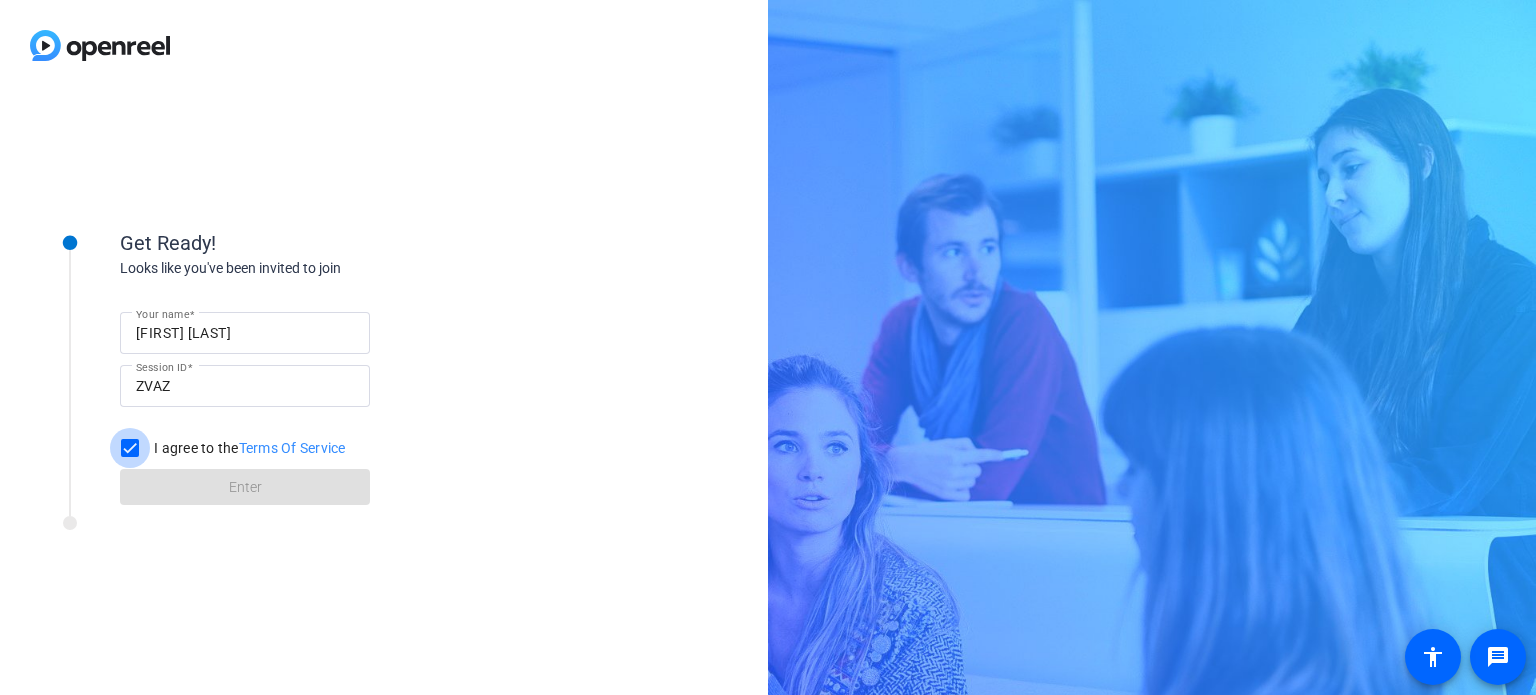checkbox on "true" 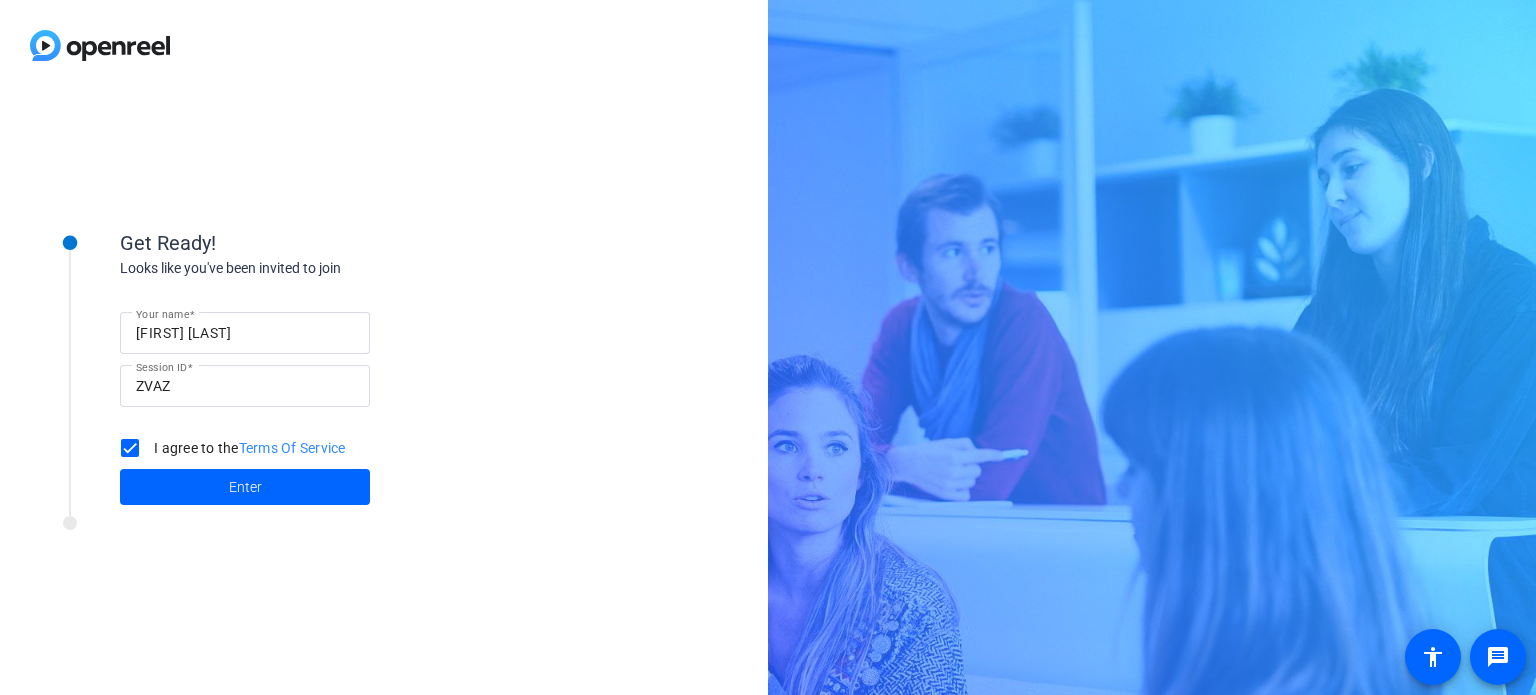 click 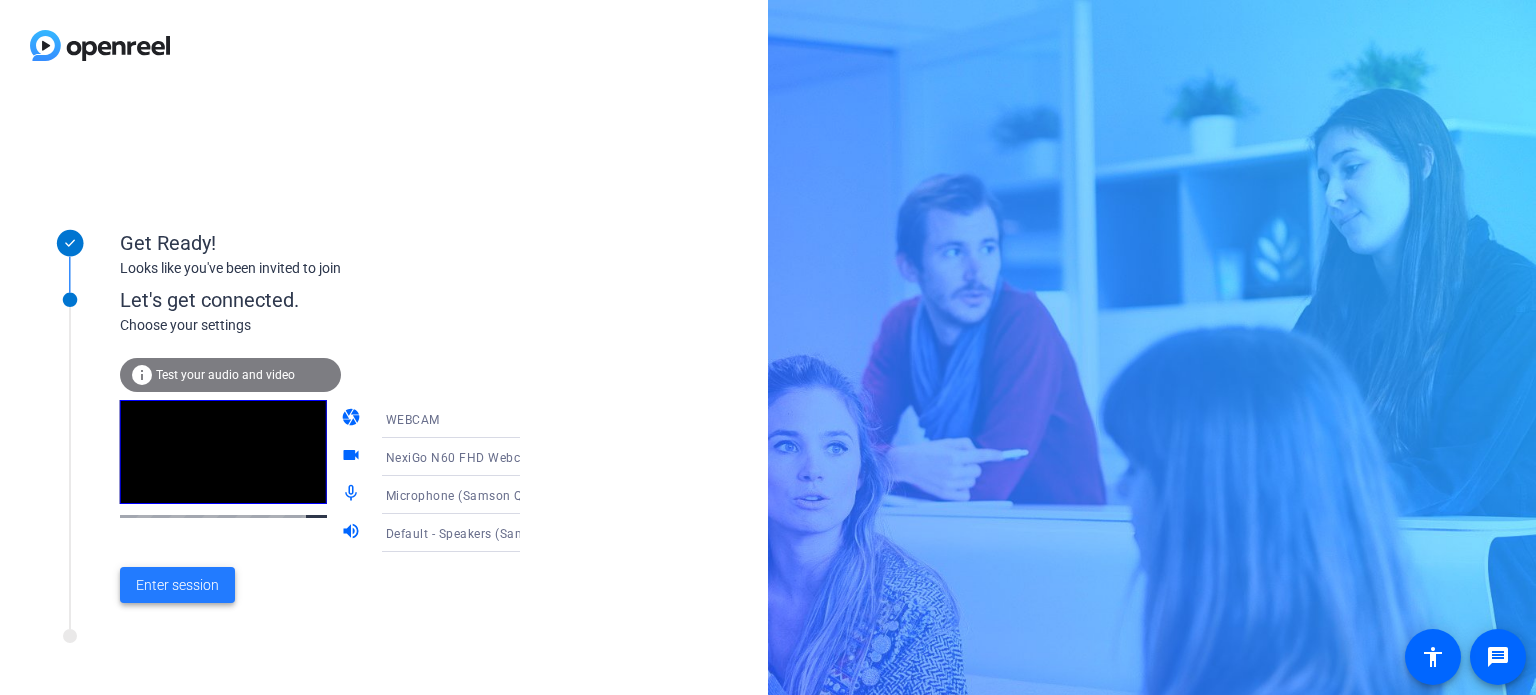 click on "Enter session" 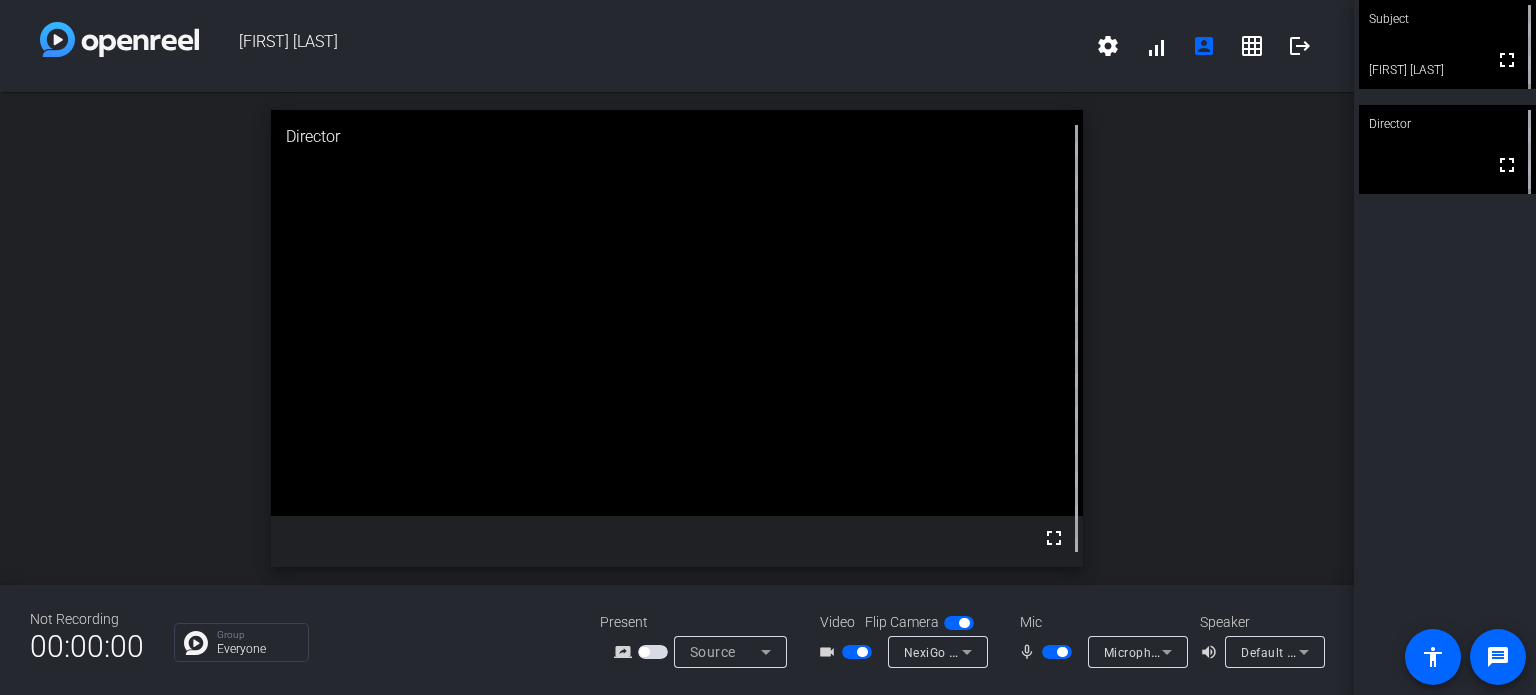 click at bounding box center [653, 652] 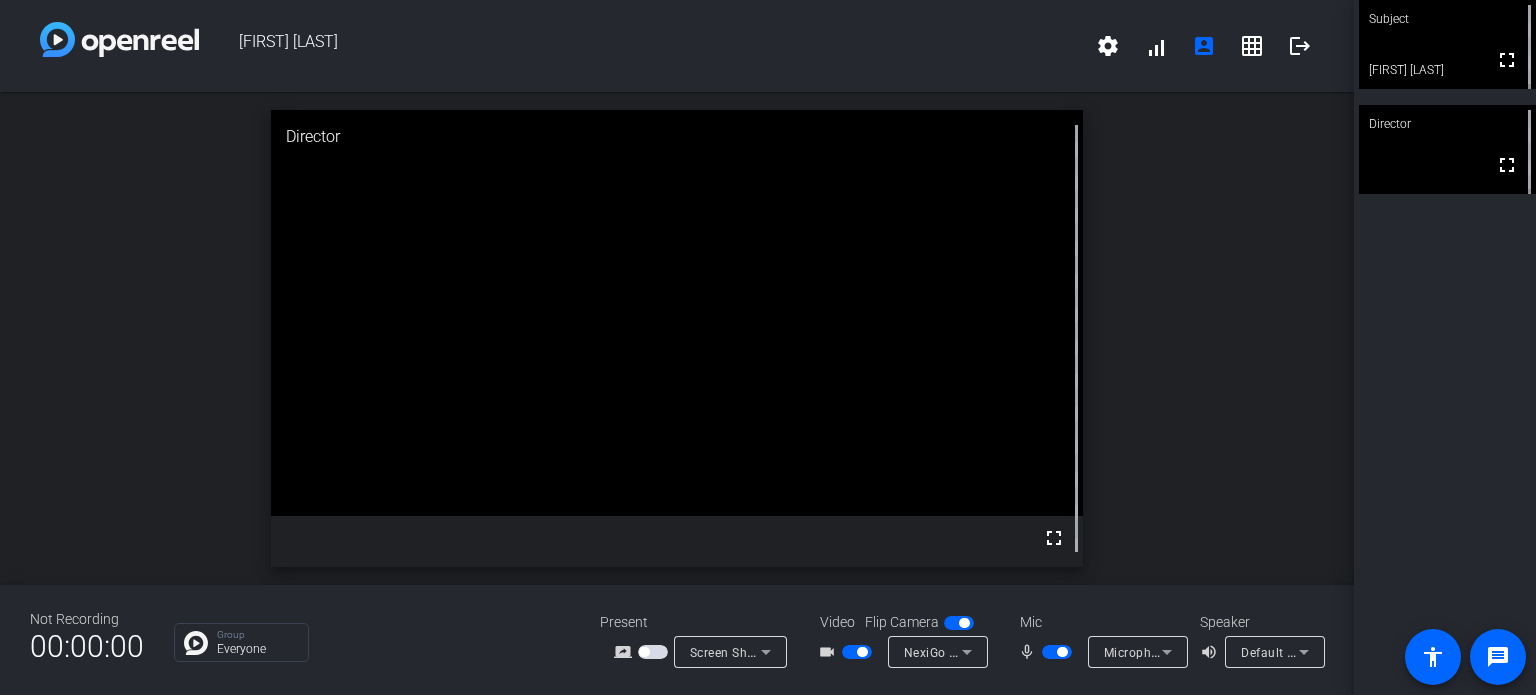 click 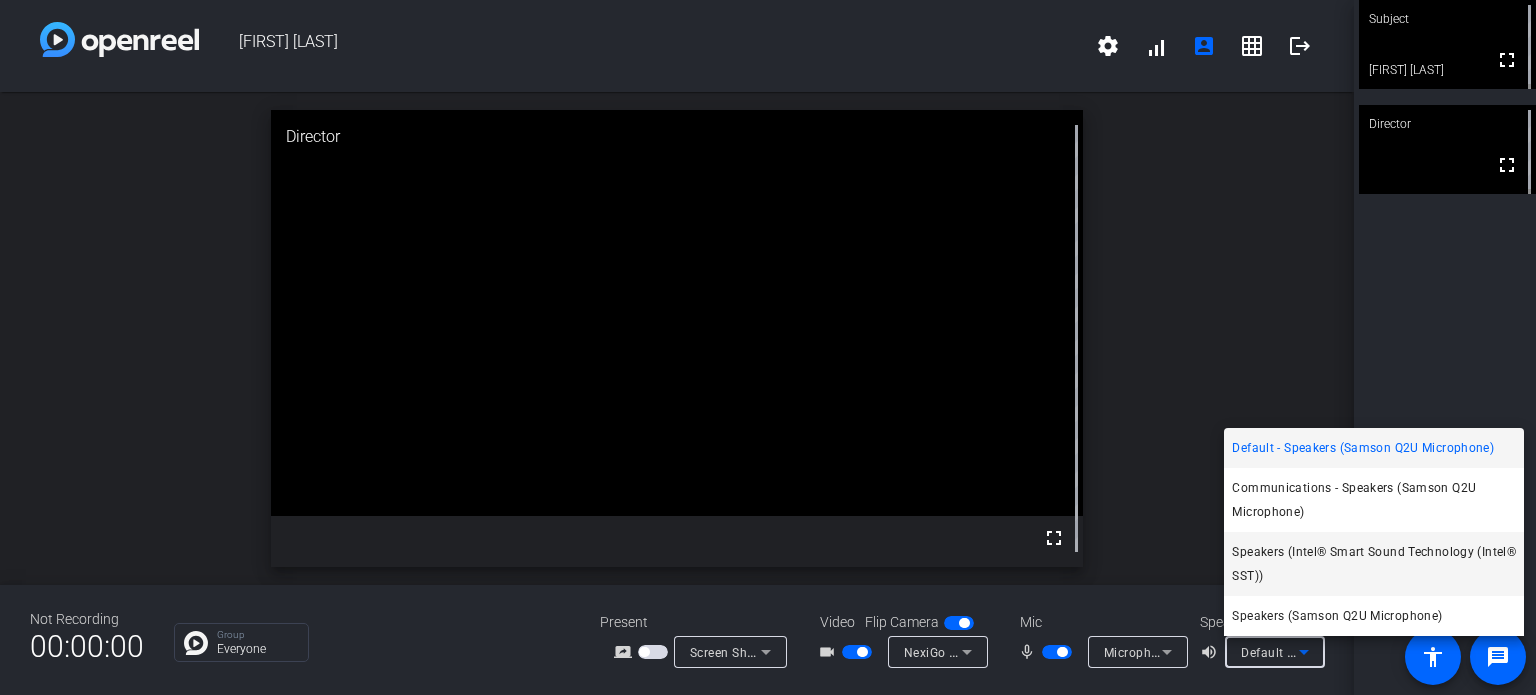 click on "Speakers (Intel® Smart Sound Technology (Intel® SST))" at bounding box center [1374, 564] 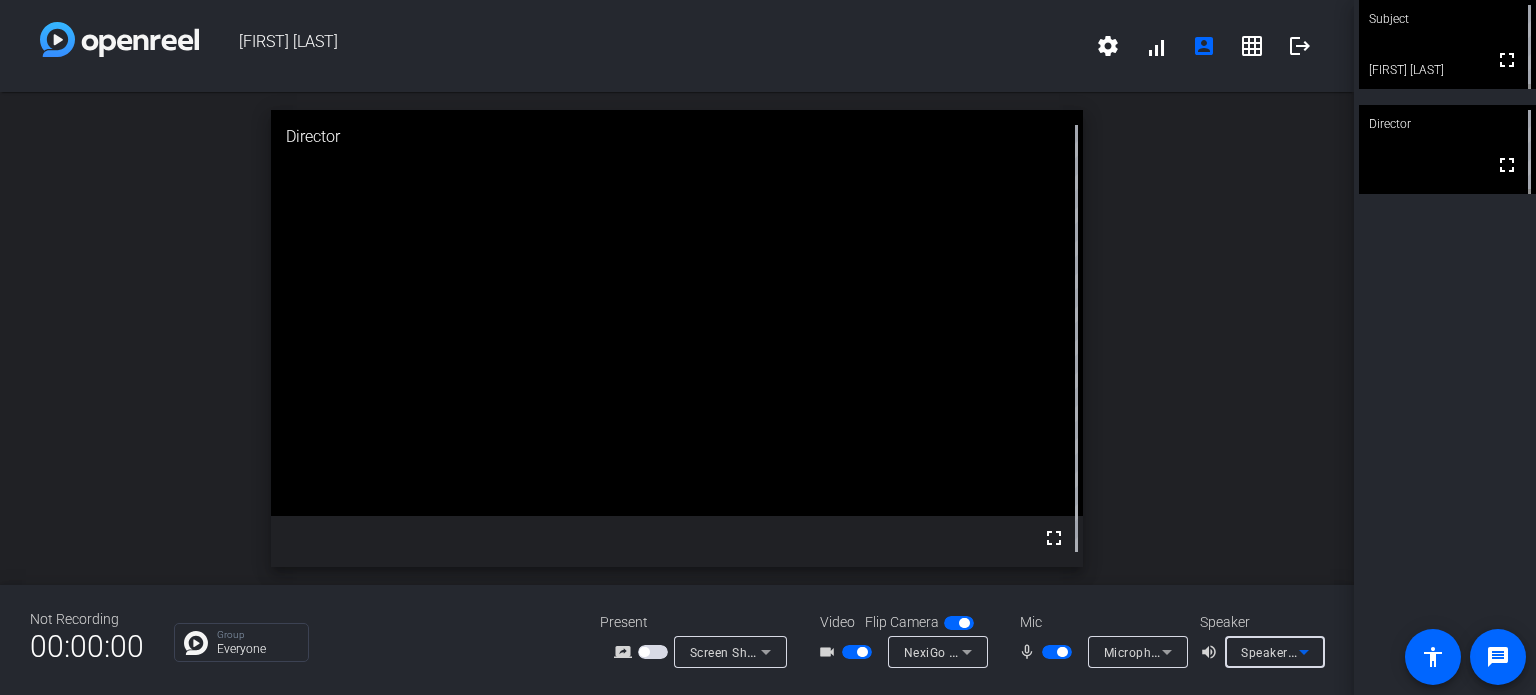 click on "volume_up" at bounding box center [1212, 652] 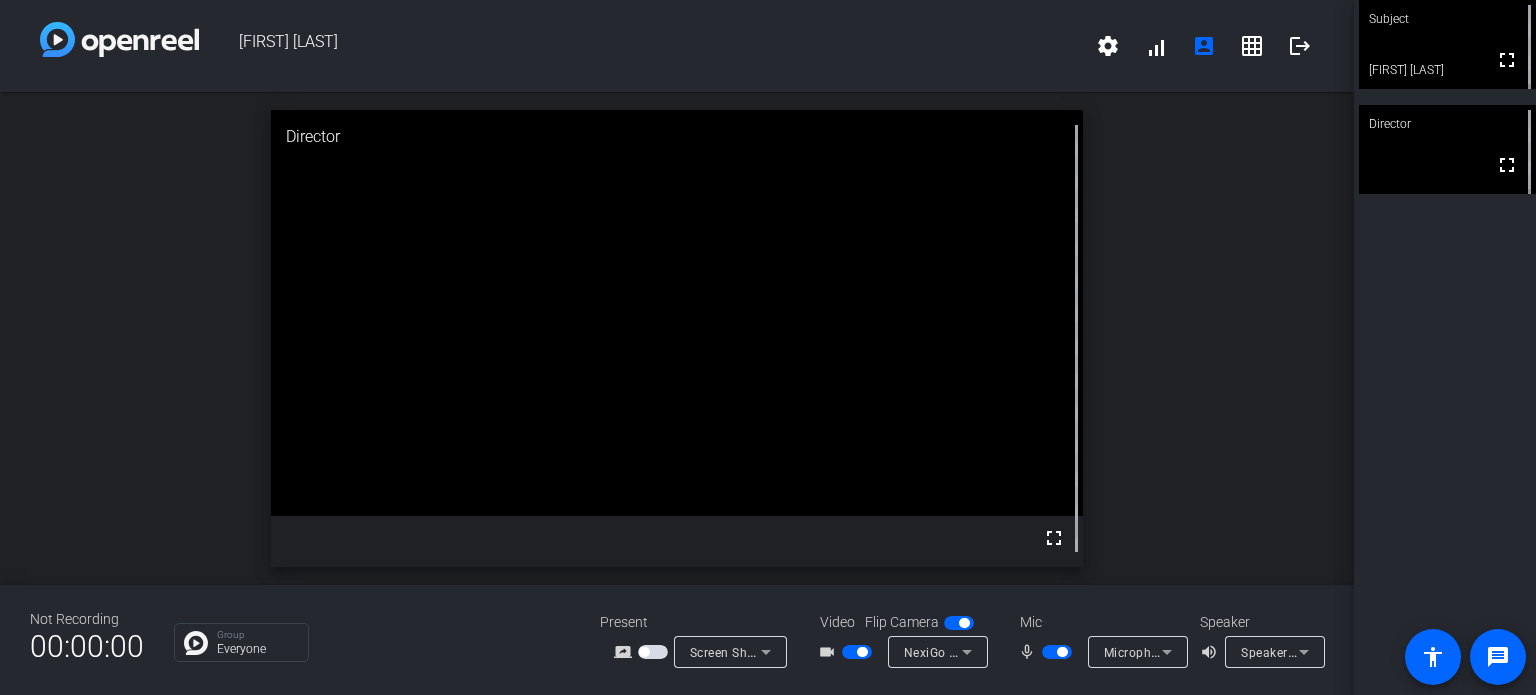 click on "volume_up" at bounding box center [1212, 652] 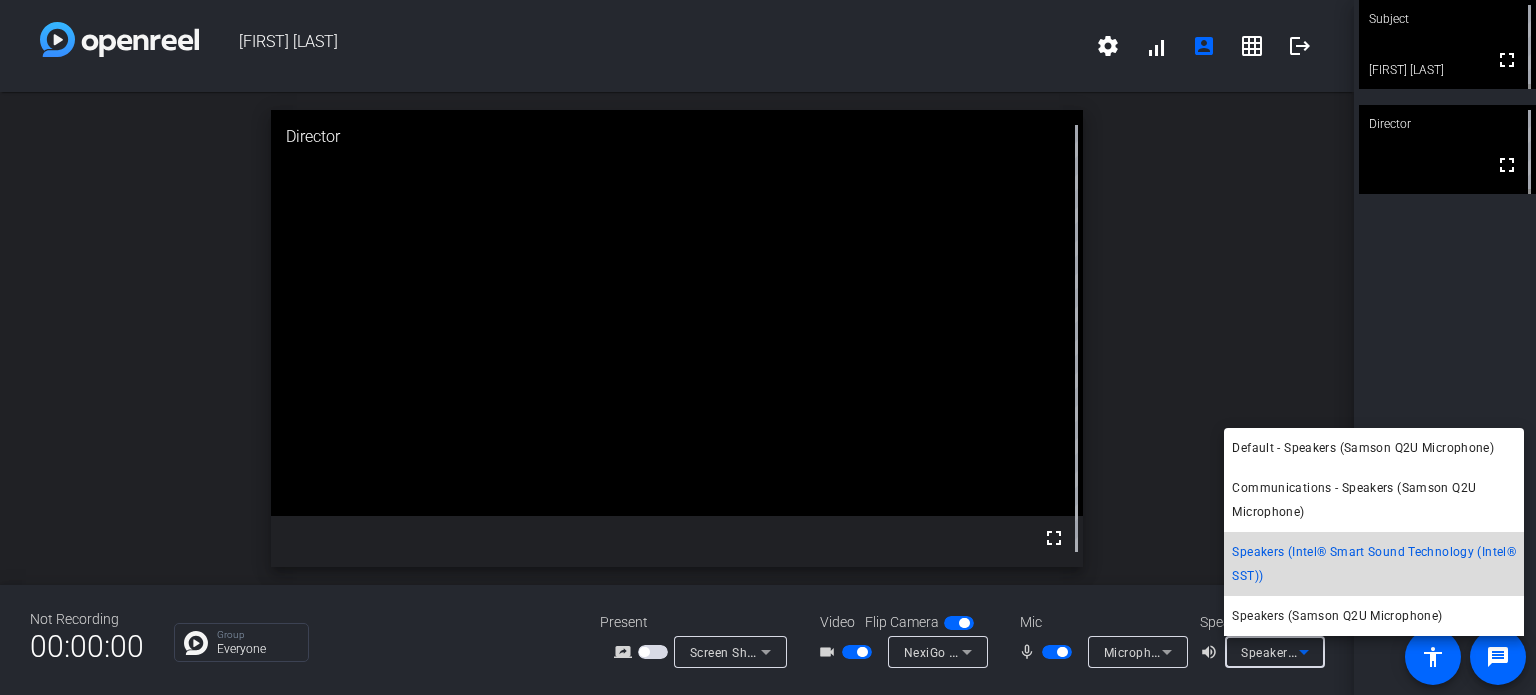 click on "Speakers (Intel® Smart Sound Technology (Intel® SST))" at bounding box center (1374, 564) 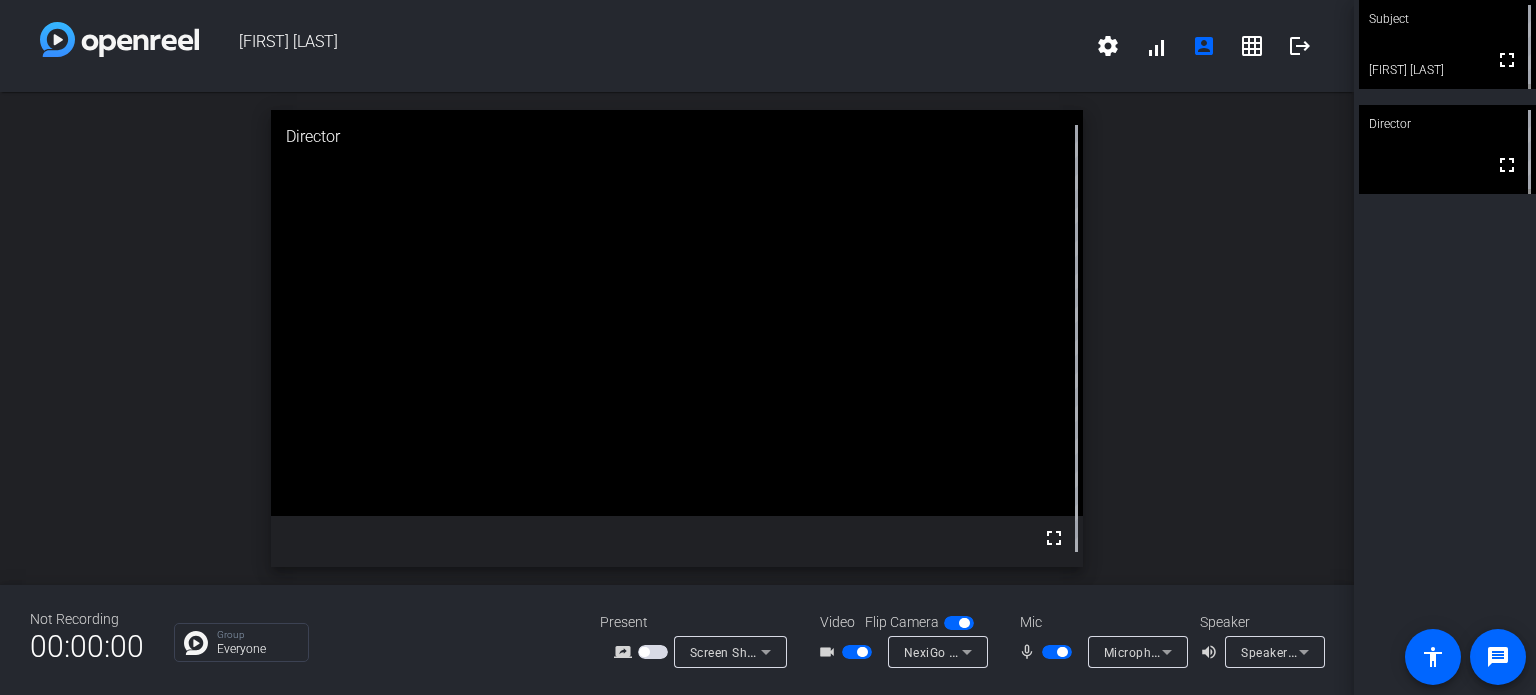 click on "open_in_new  Director  fullscreen" 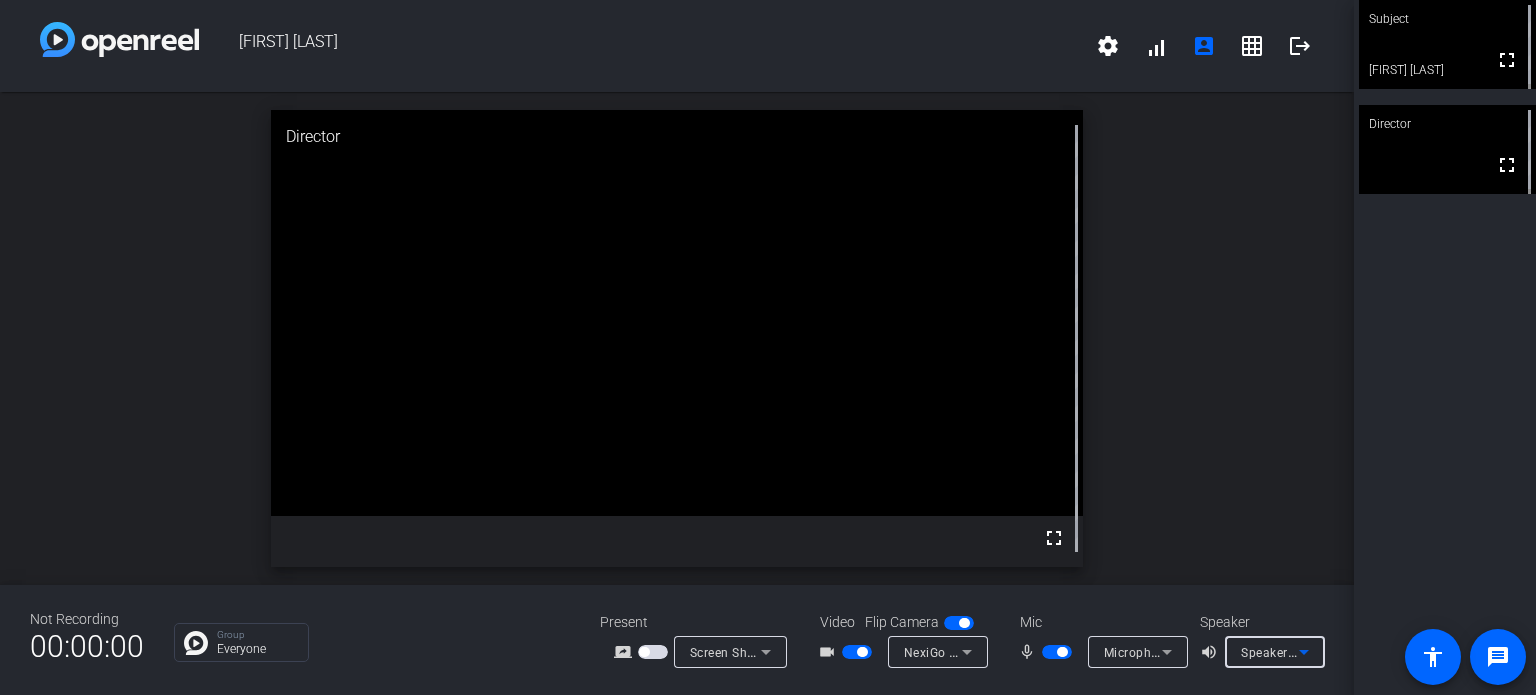 click 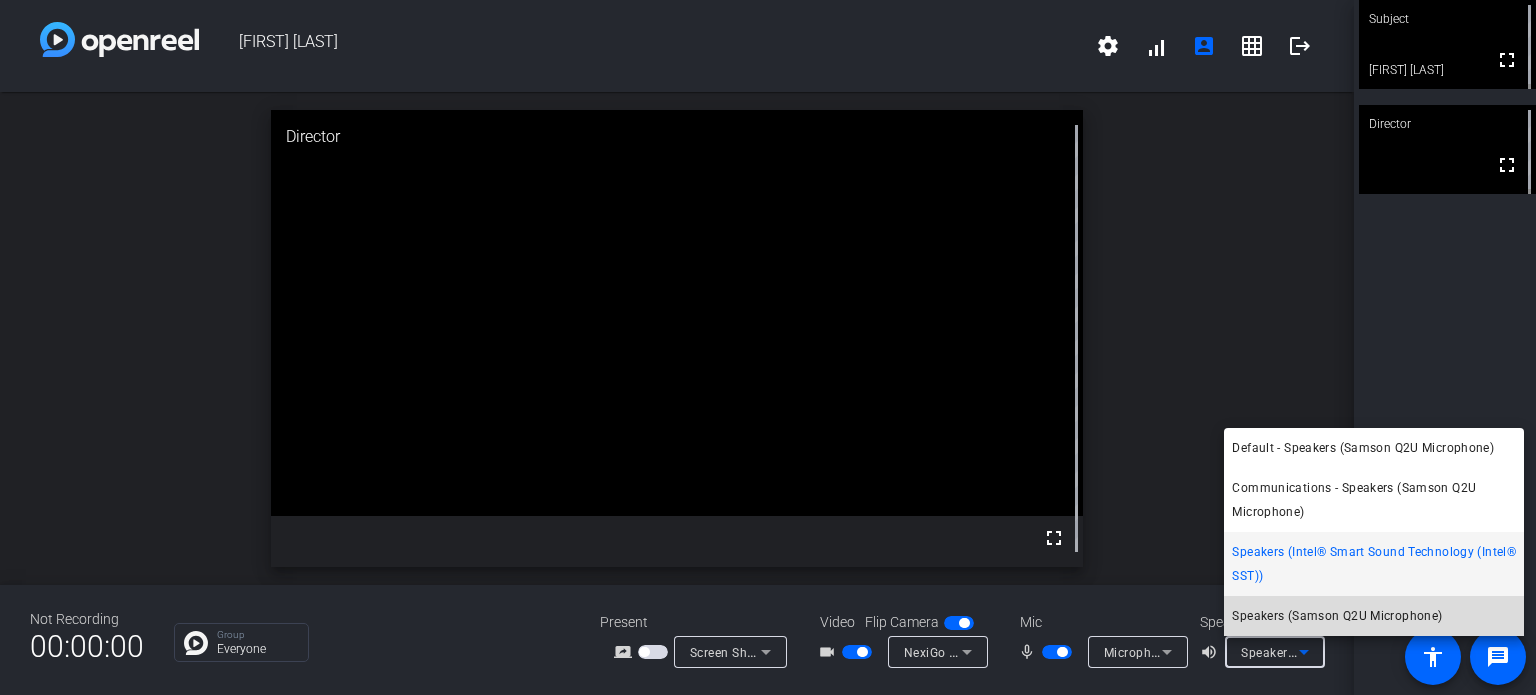 click on "Speakers (Samson Q2U Microphone)" at bounding box center [1337, 616] 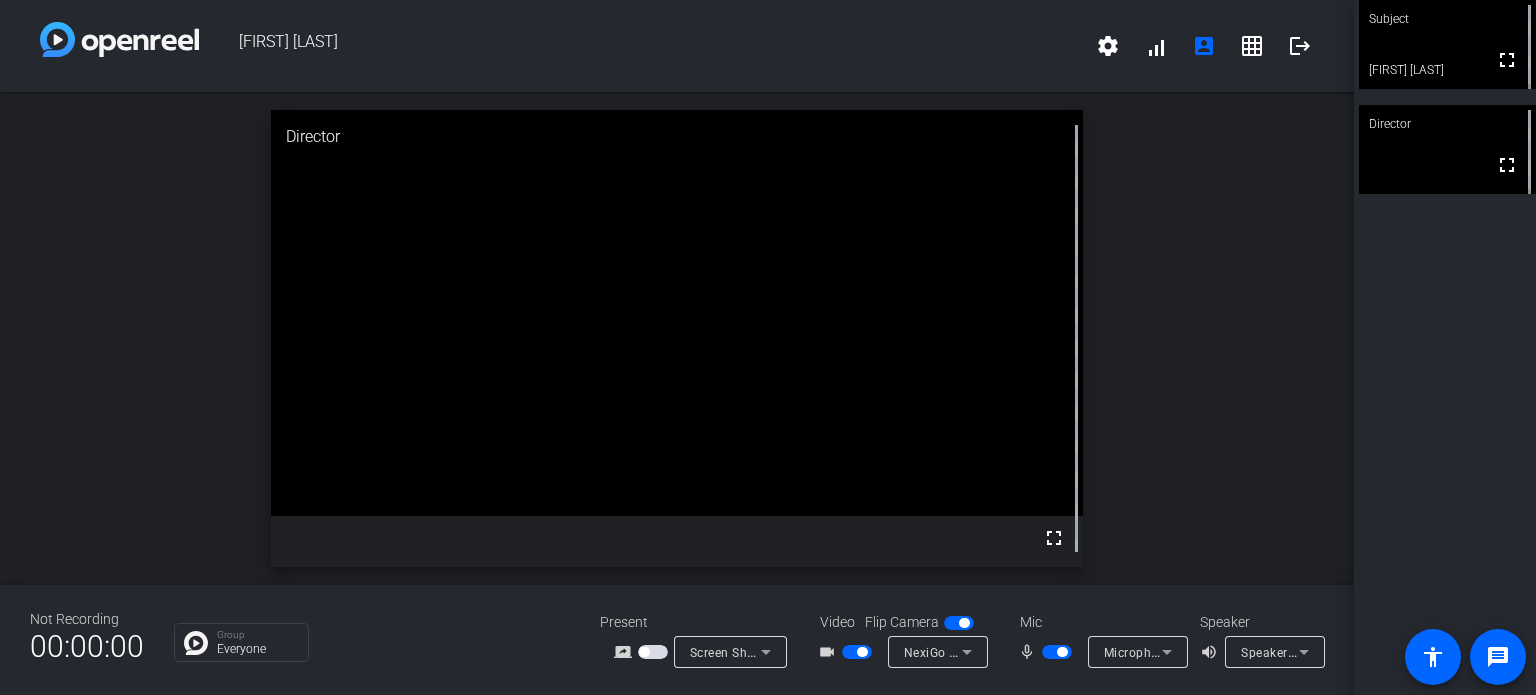 click on "Group  Everyone" 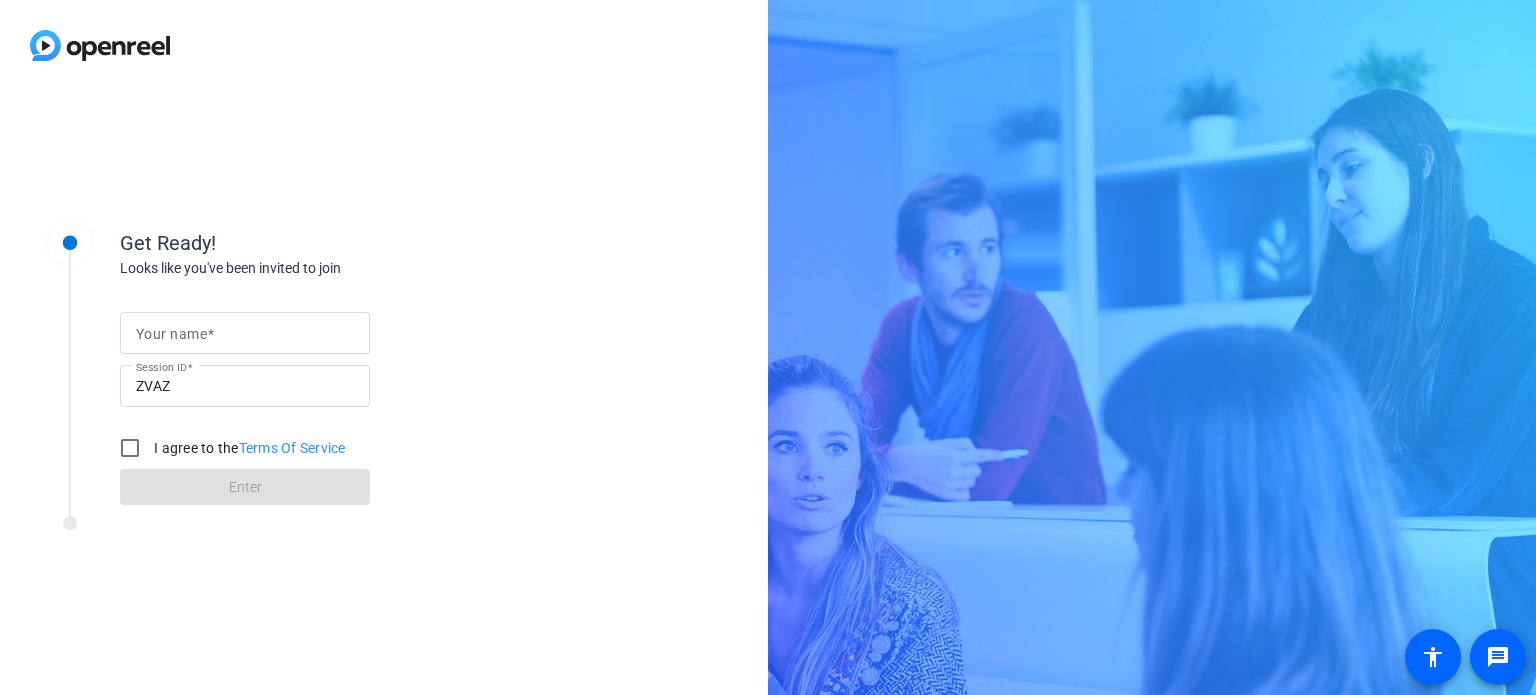 scroll, scrollTop: 0, scrollLeft: 0, axis: both 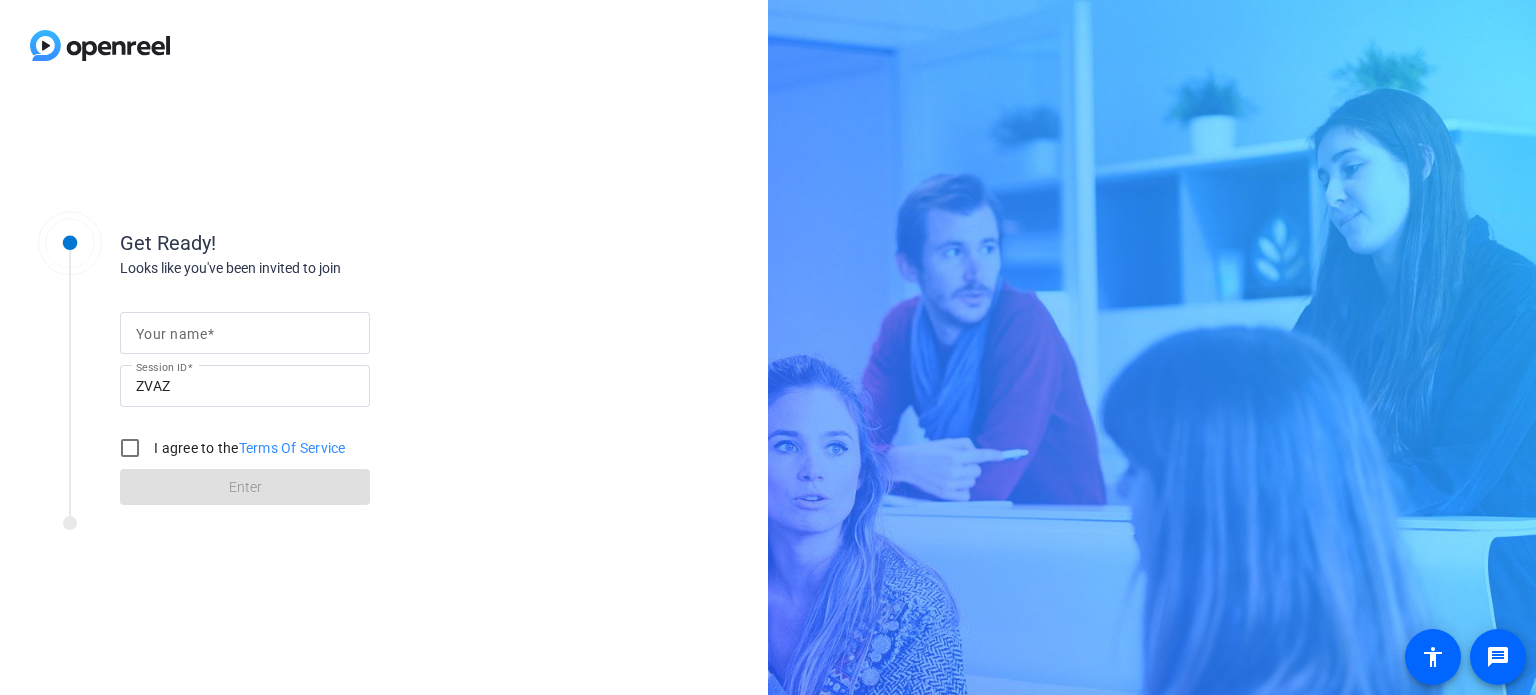 click on "Your name" at bounding box center (245, 333) 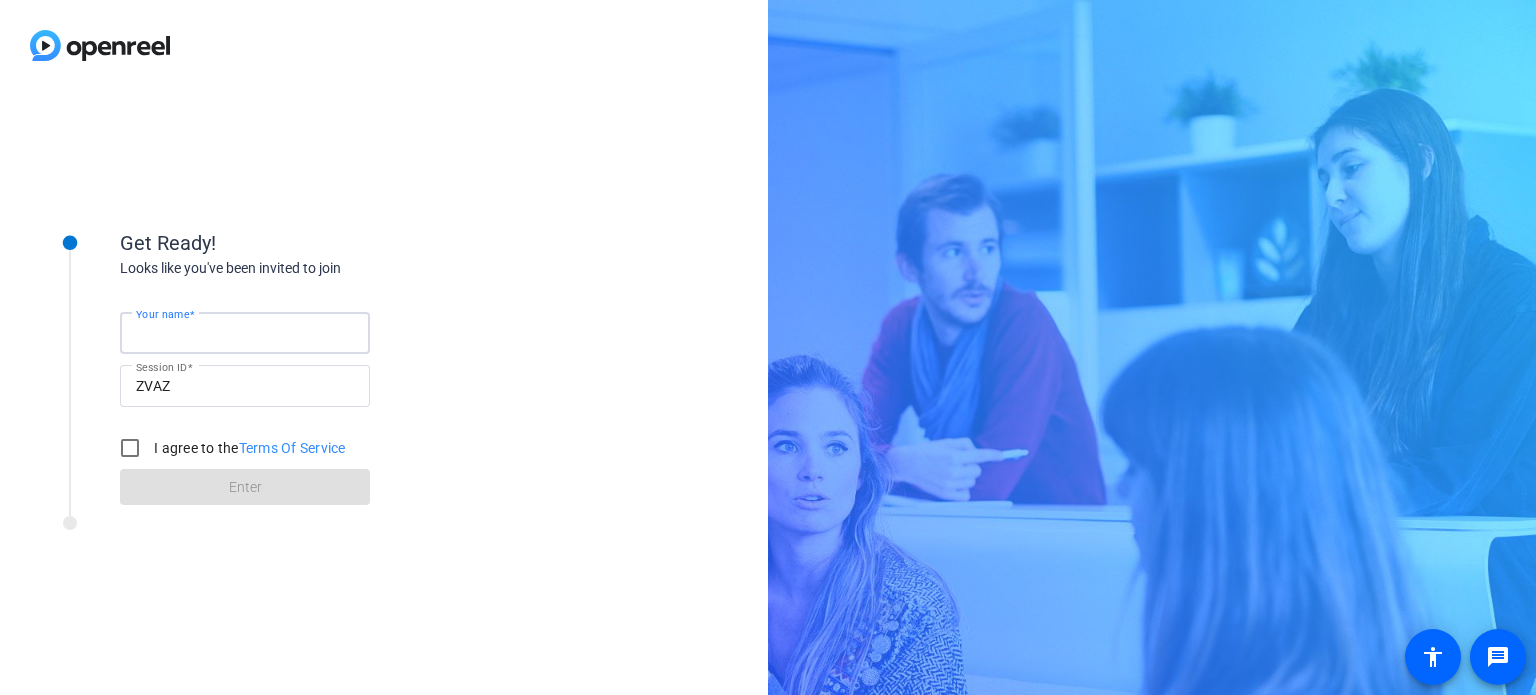 type on "[FIRST] [LAST]" 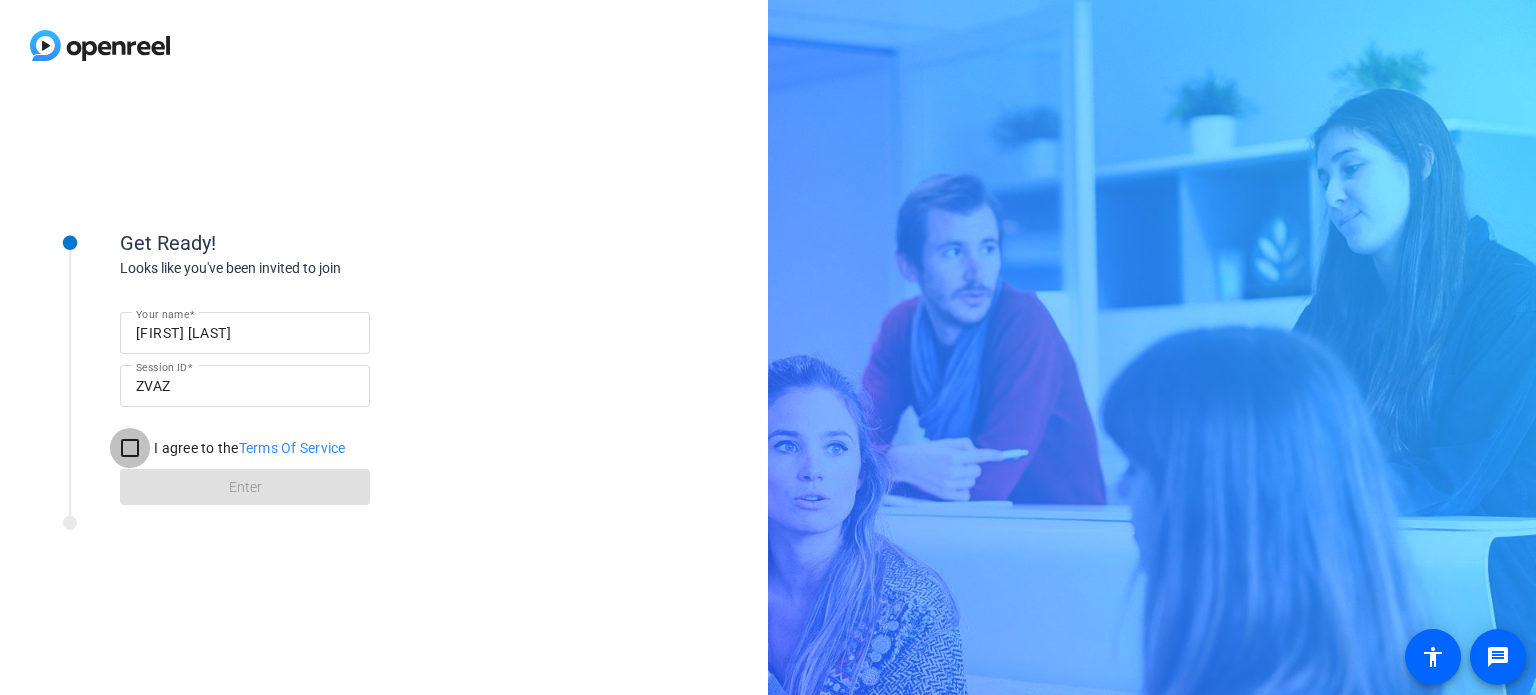 click on "I agree to the  Terms Of Service" at bounding box center (130, 448) 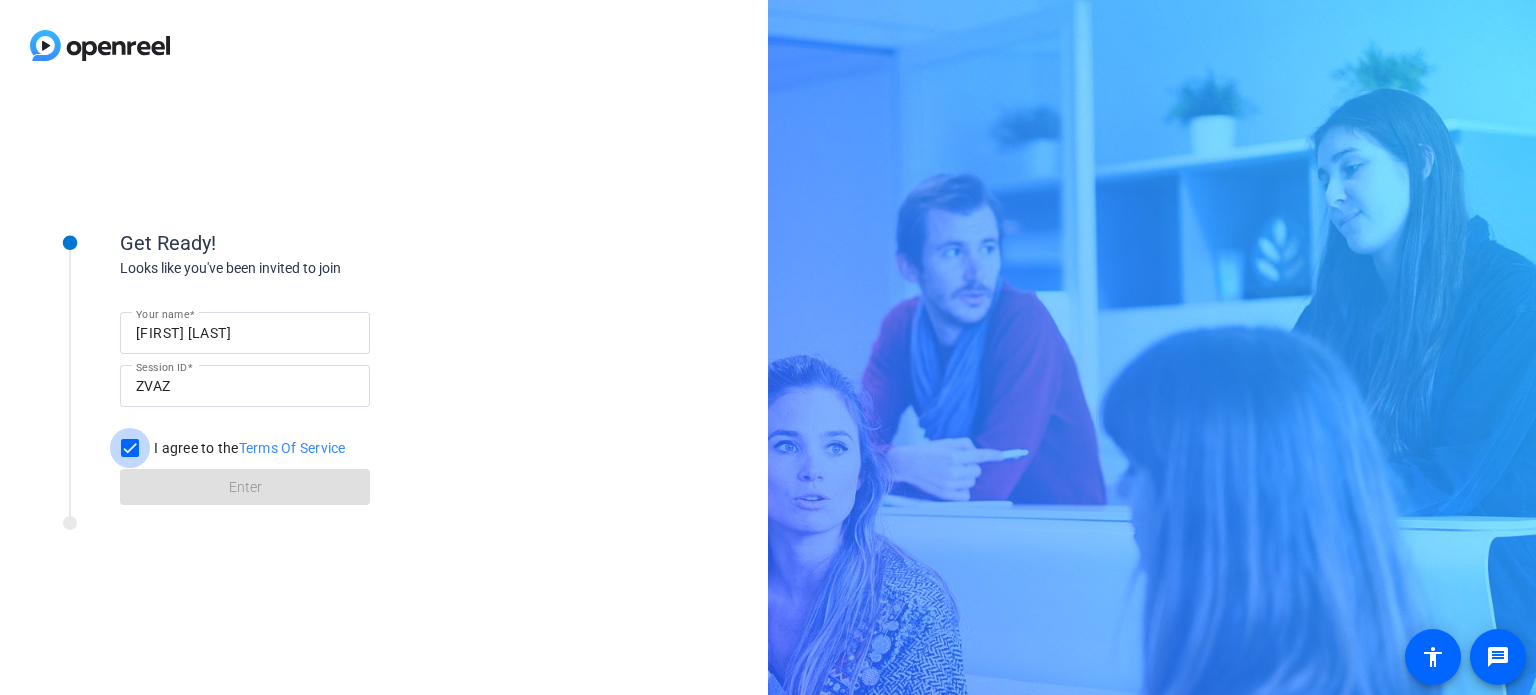 checkbox on "true" 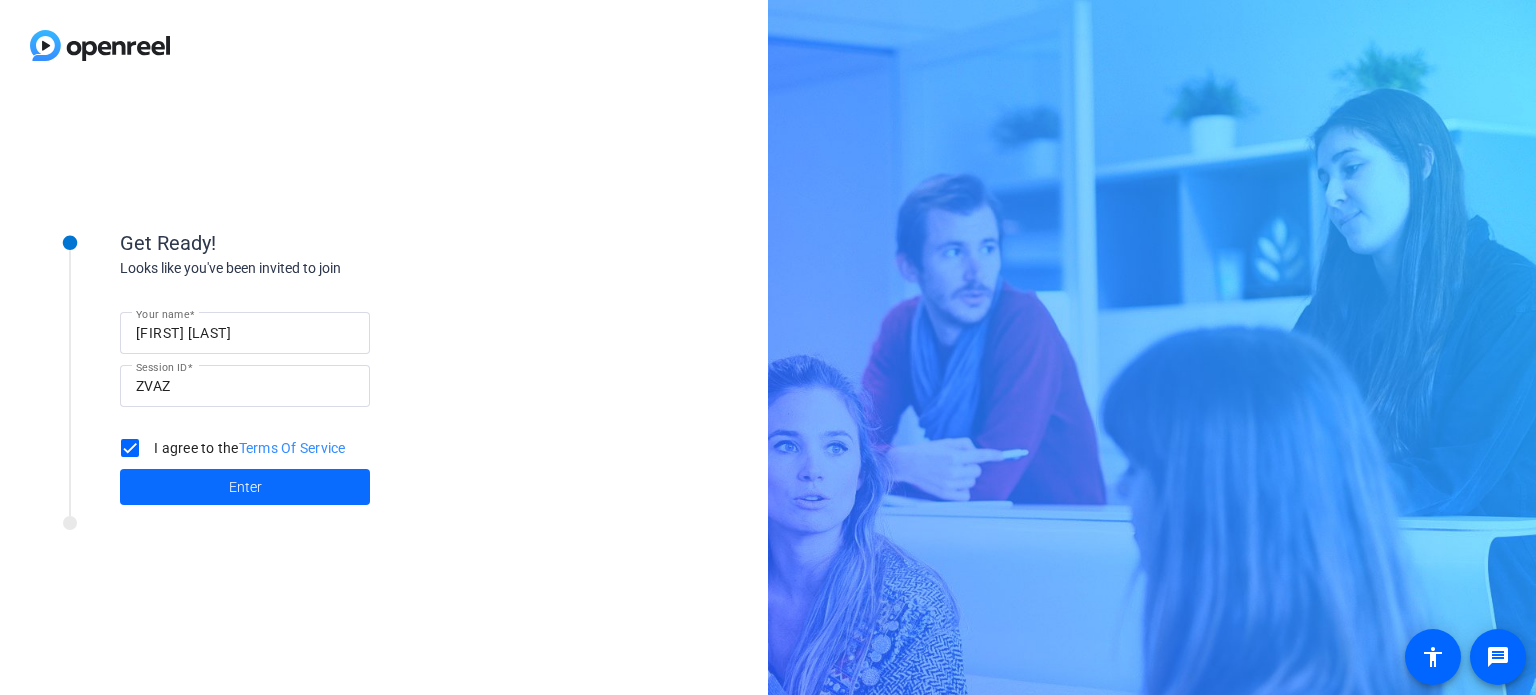 click on "Enter" 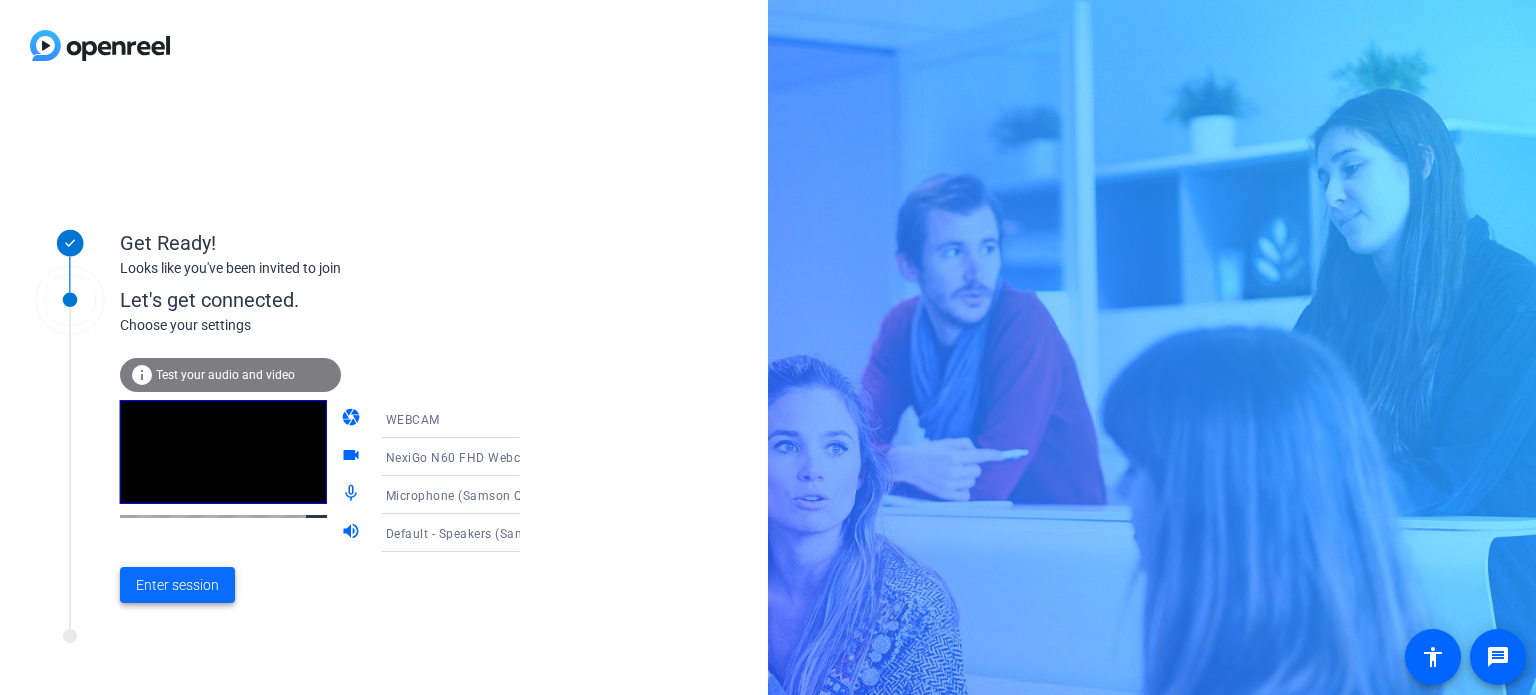 click on "Enter session" 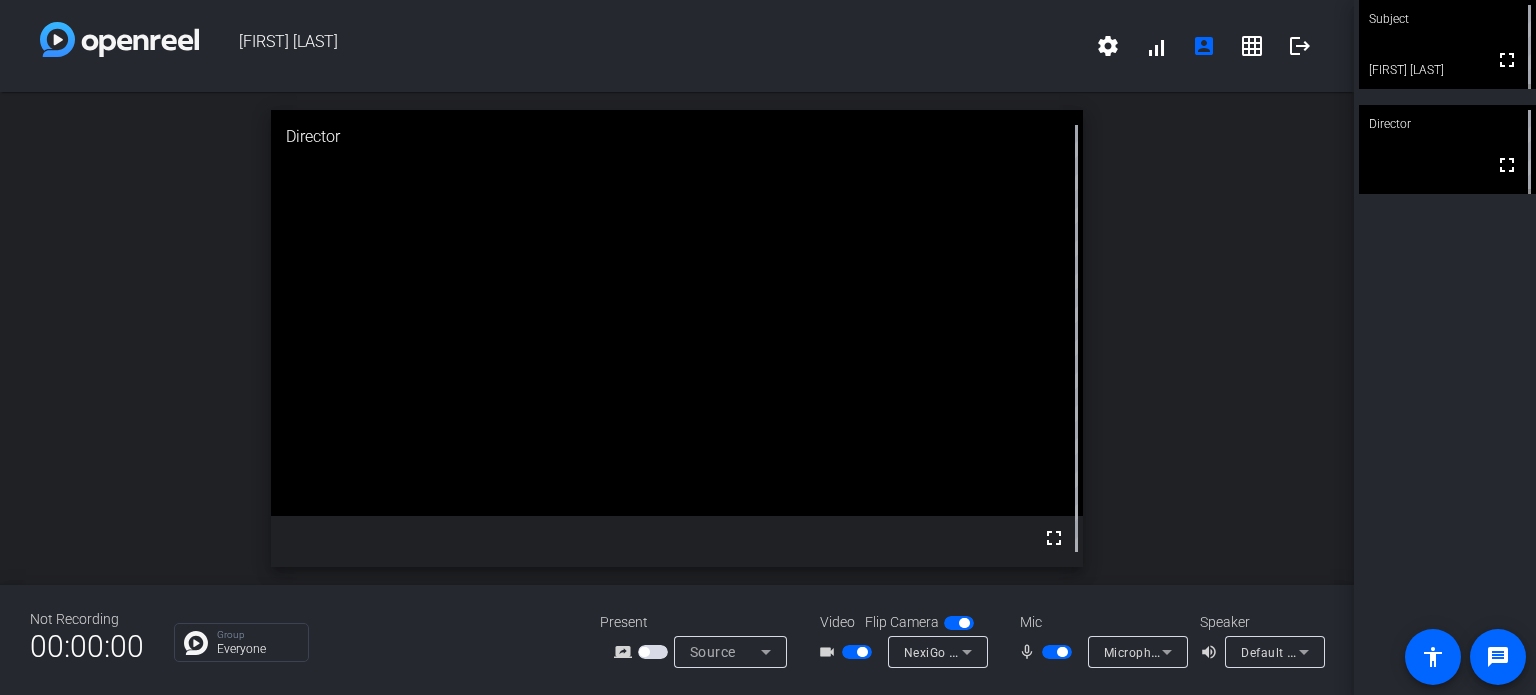 click at bounding box center [857, 652] 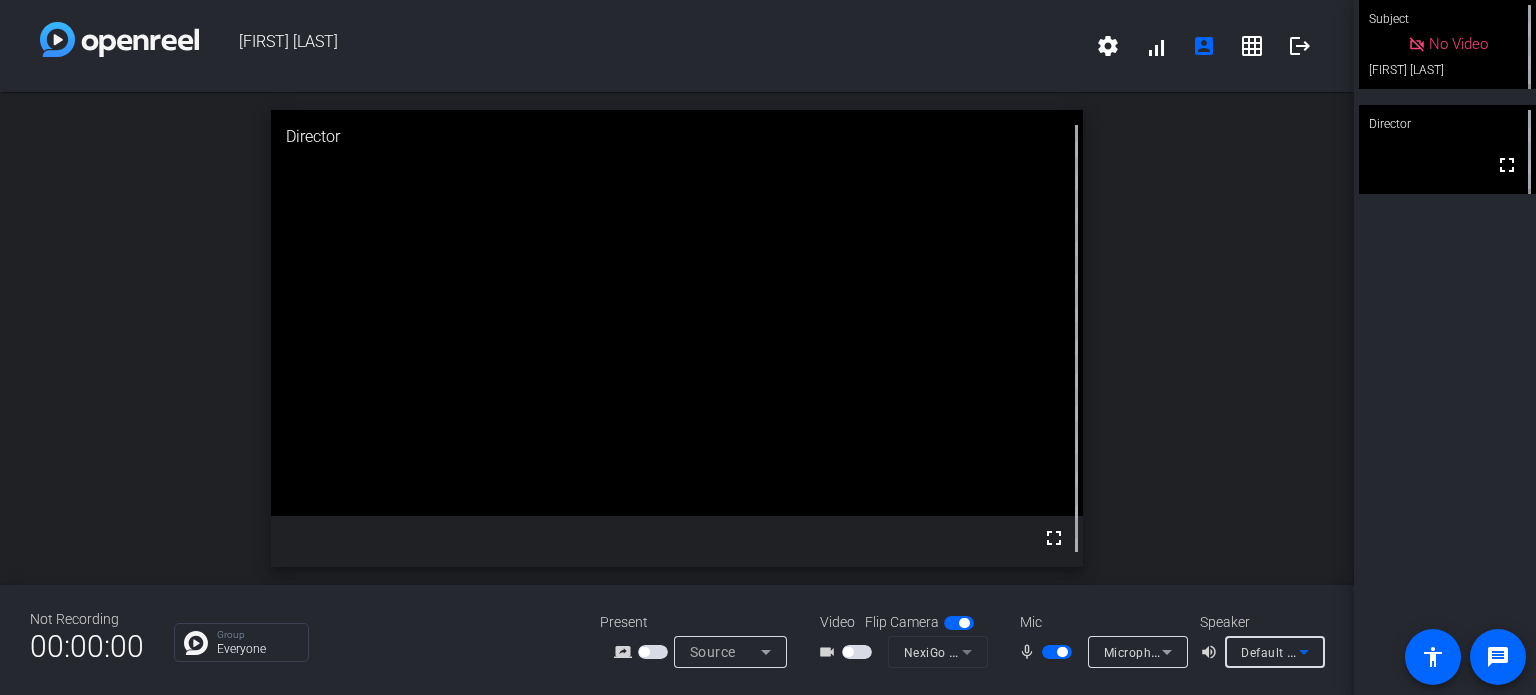 click 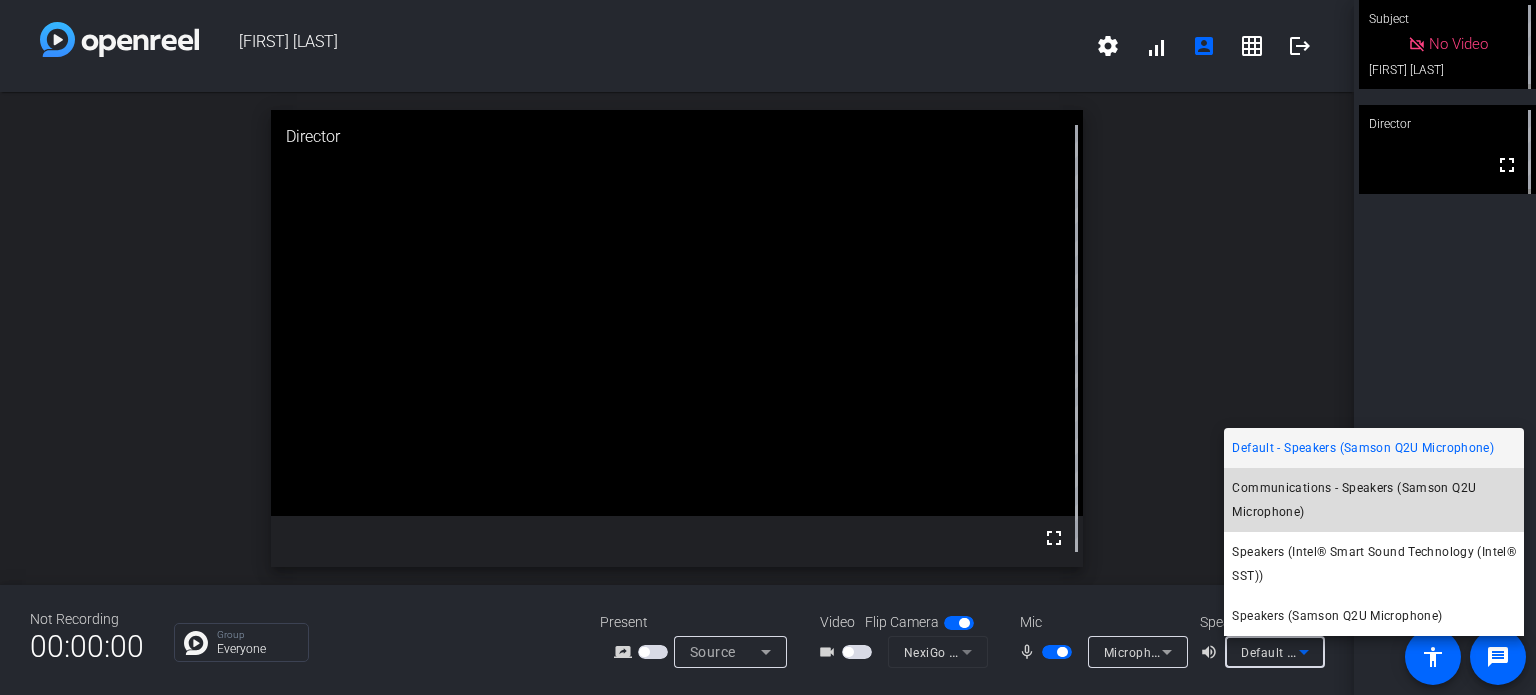 click on "Communications - Speakers (Samson Q2U Microphone)" at bounding box center (1374, 500) 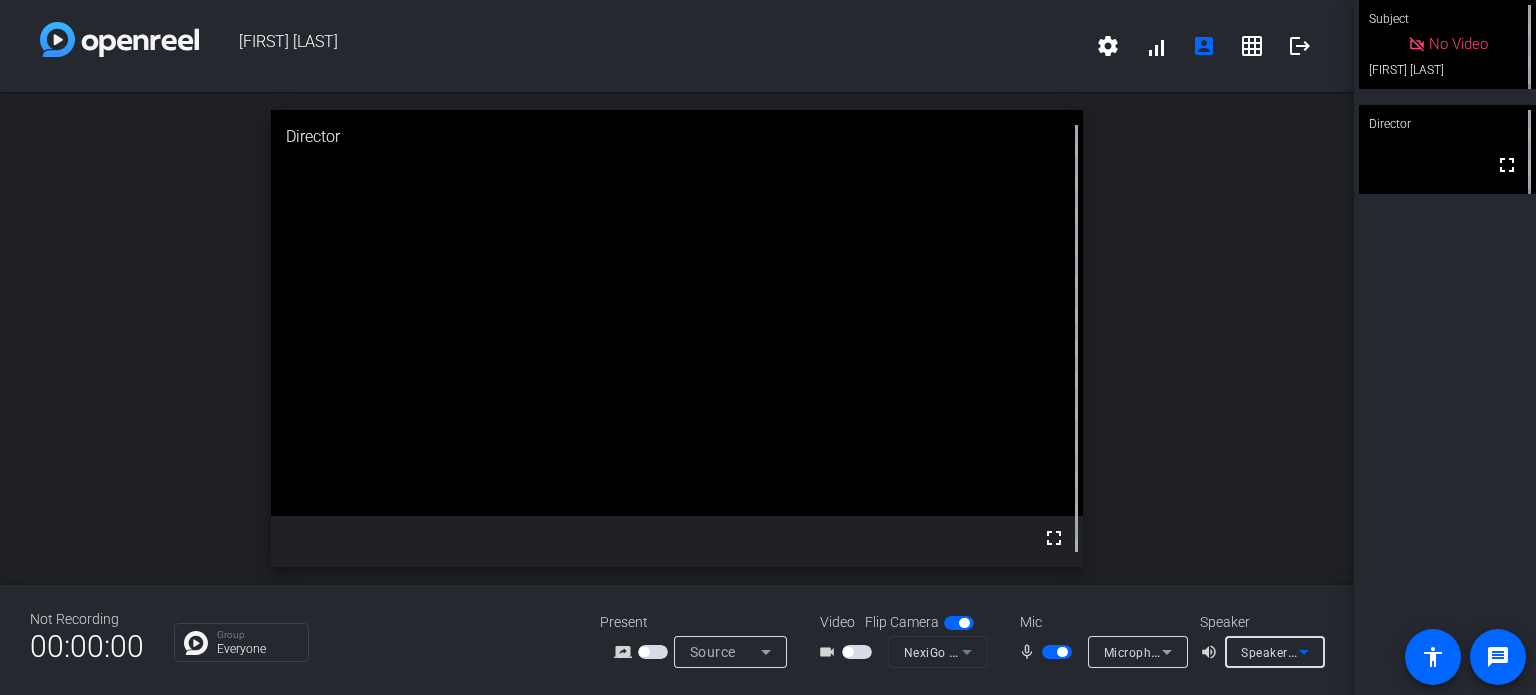 click 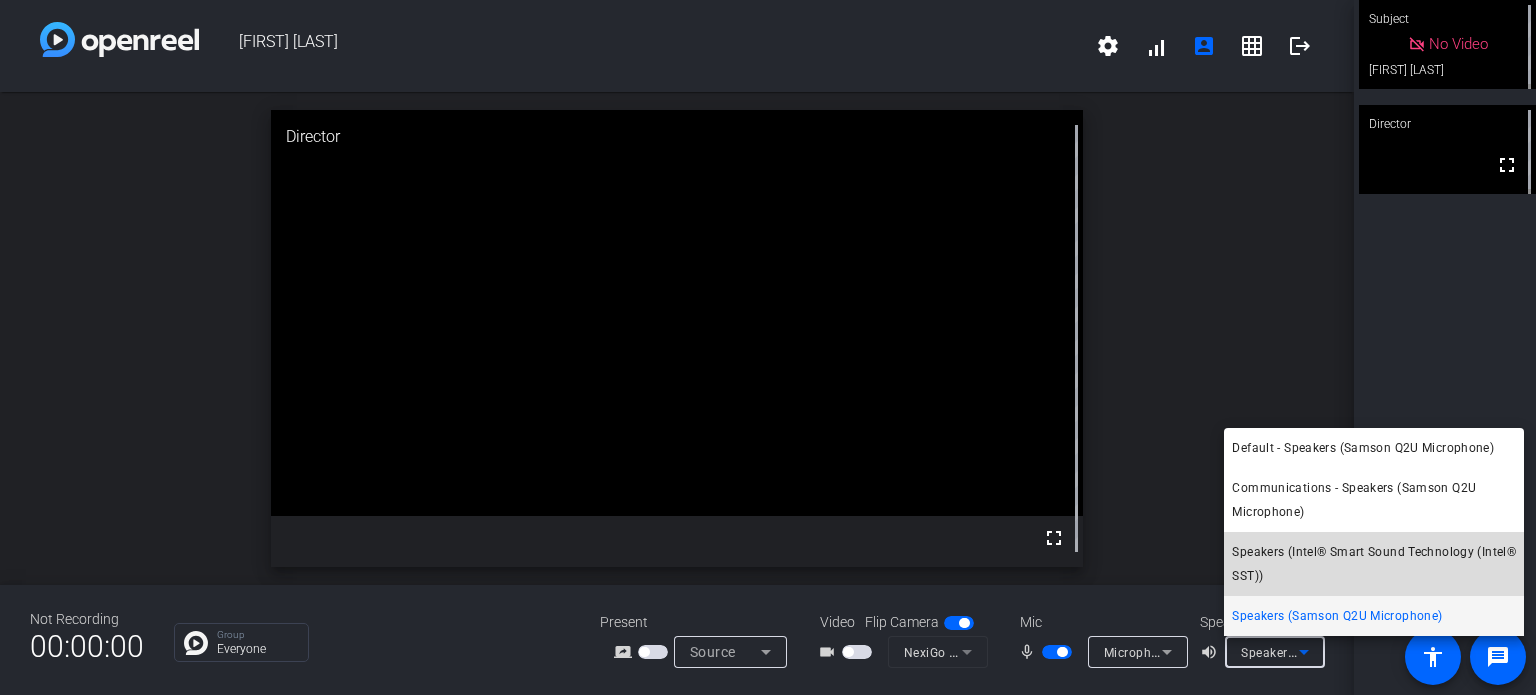 click on "Speakers (Intel® Smart Sound Technology (Intel® SST))" at bounding box center [1374, 564] 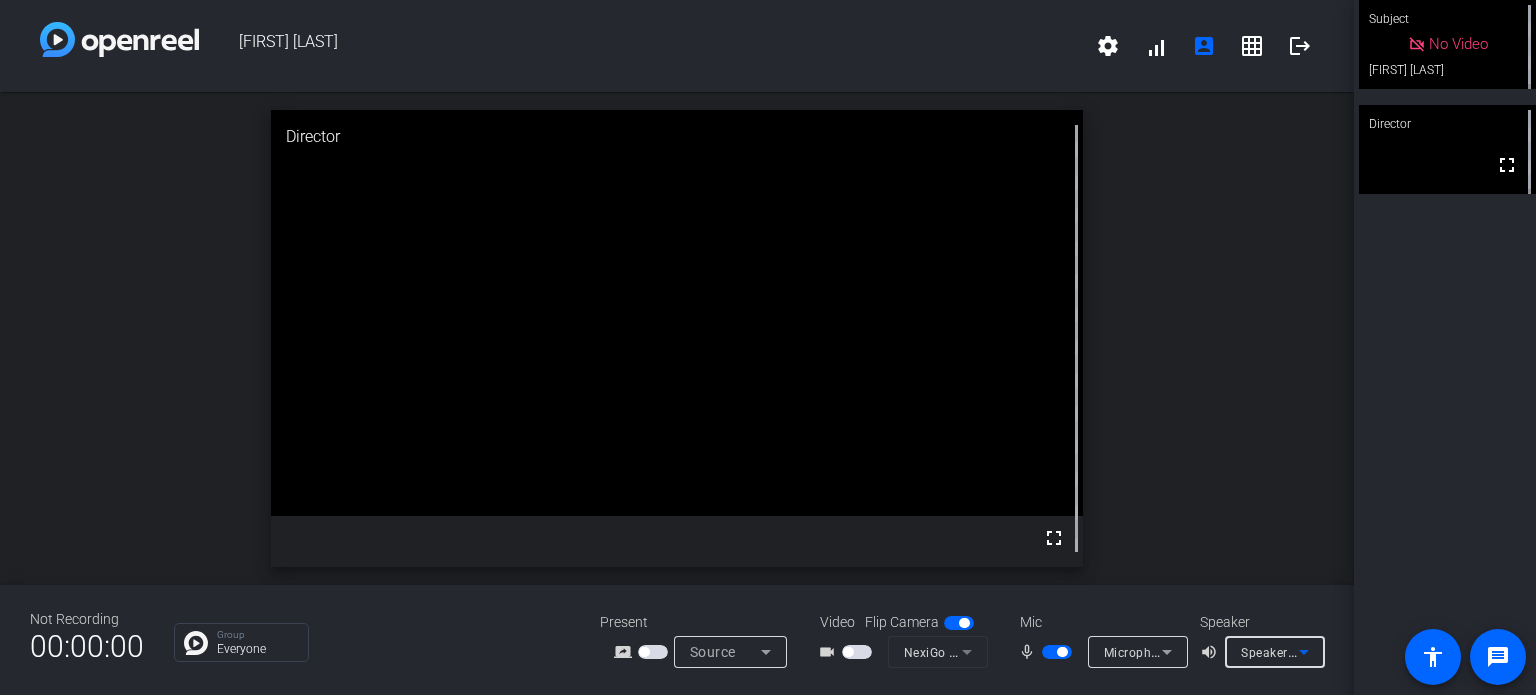 click 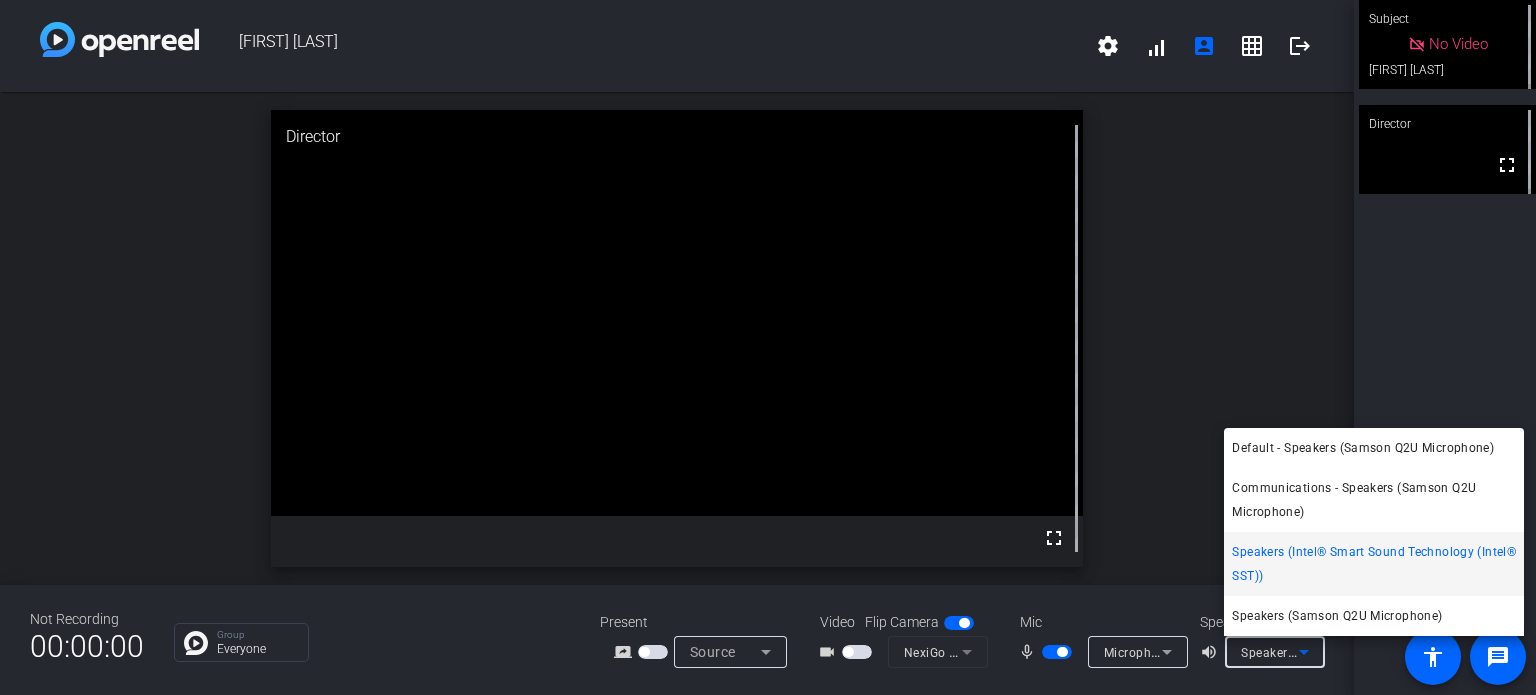 click at bounding box center [768, 347] 